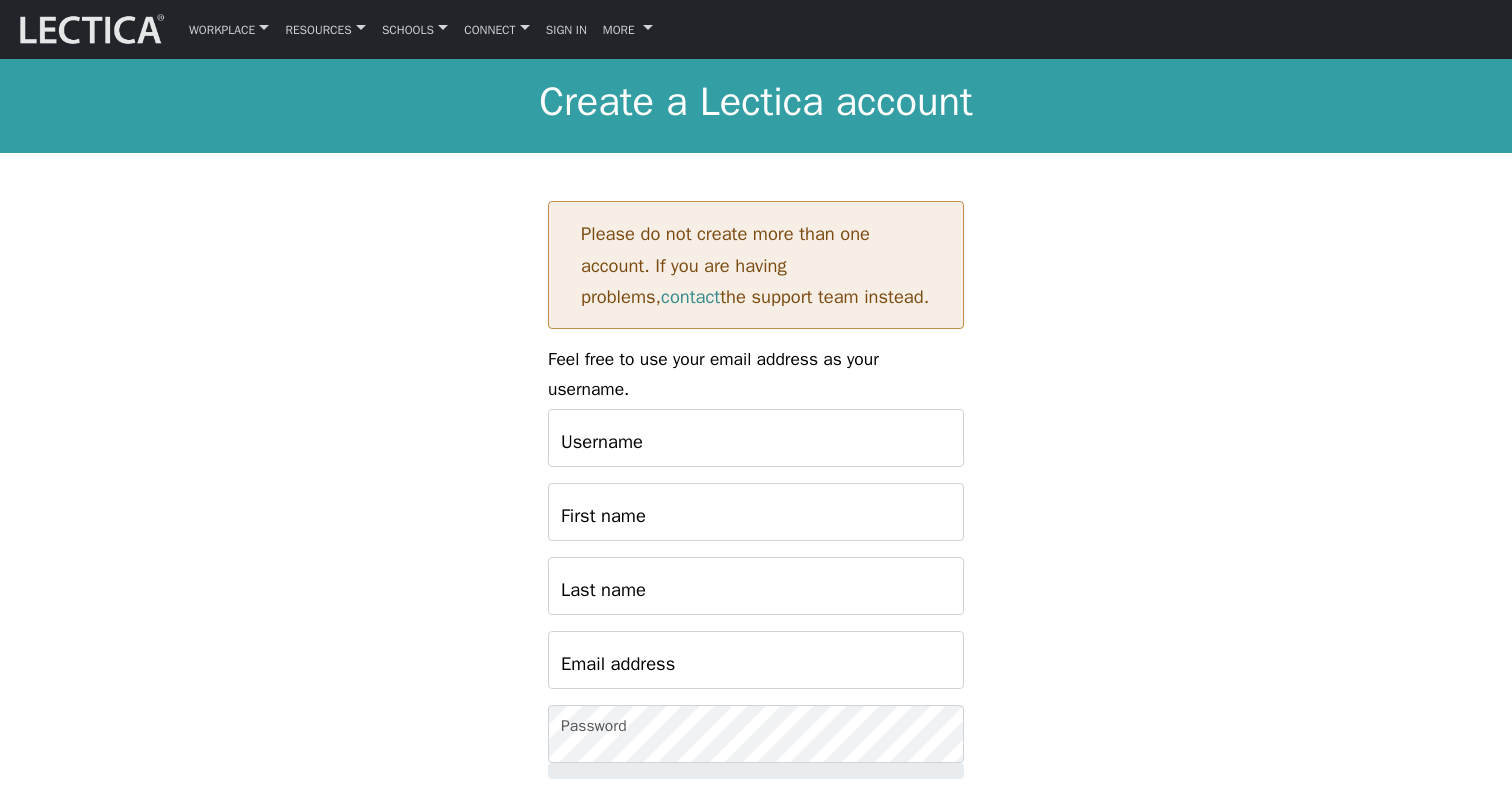 scroll, scrollTop: 0, scrollLeft: 0, axis: both 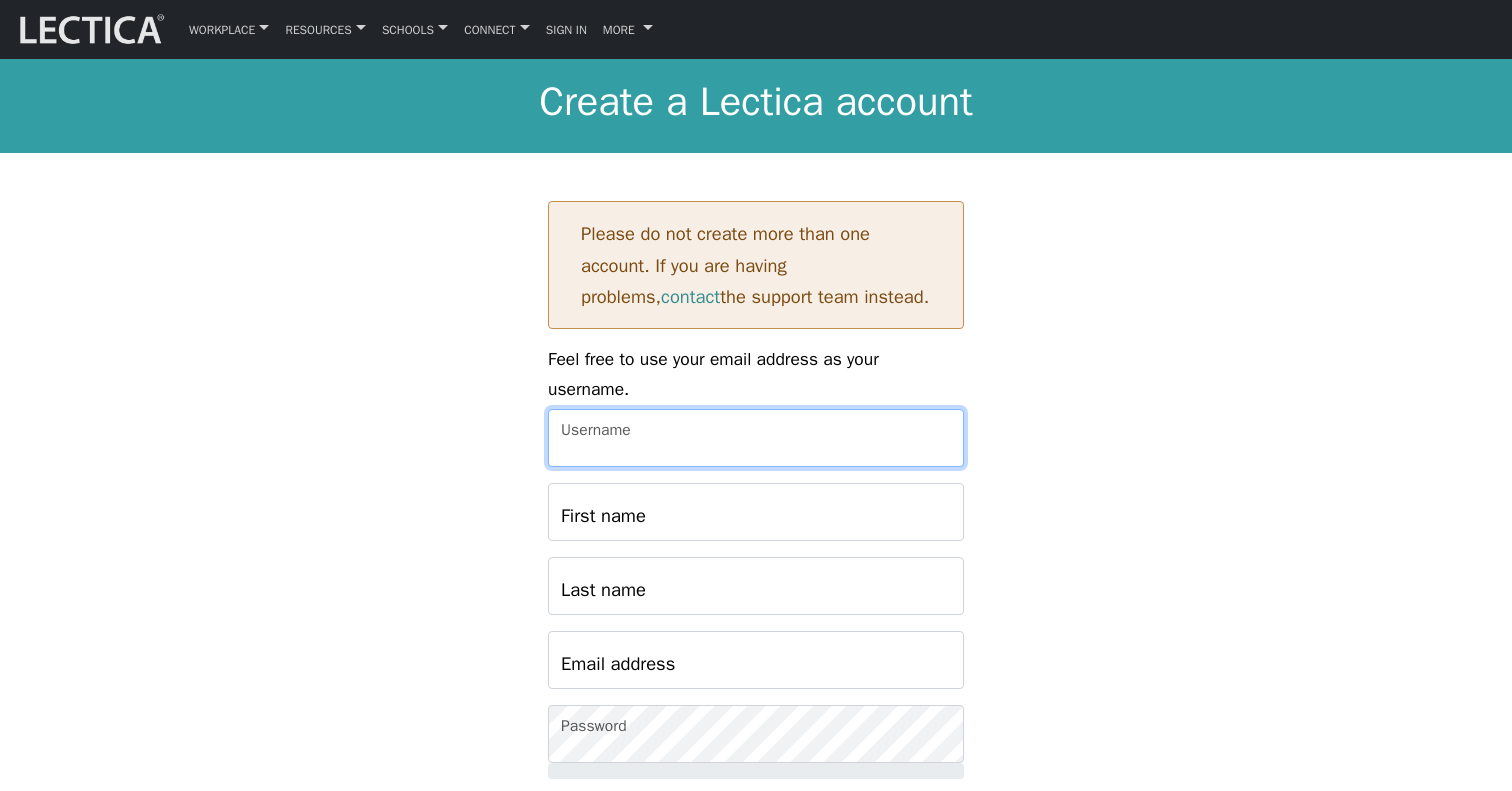 click on "Username" at bounding box center [756, 438] 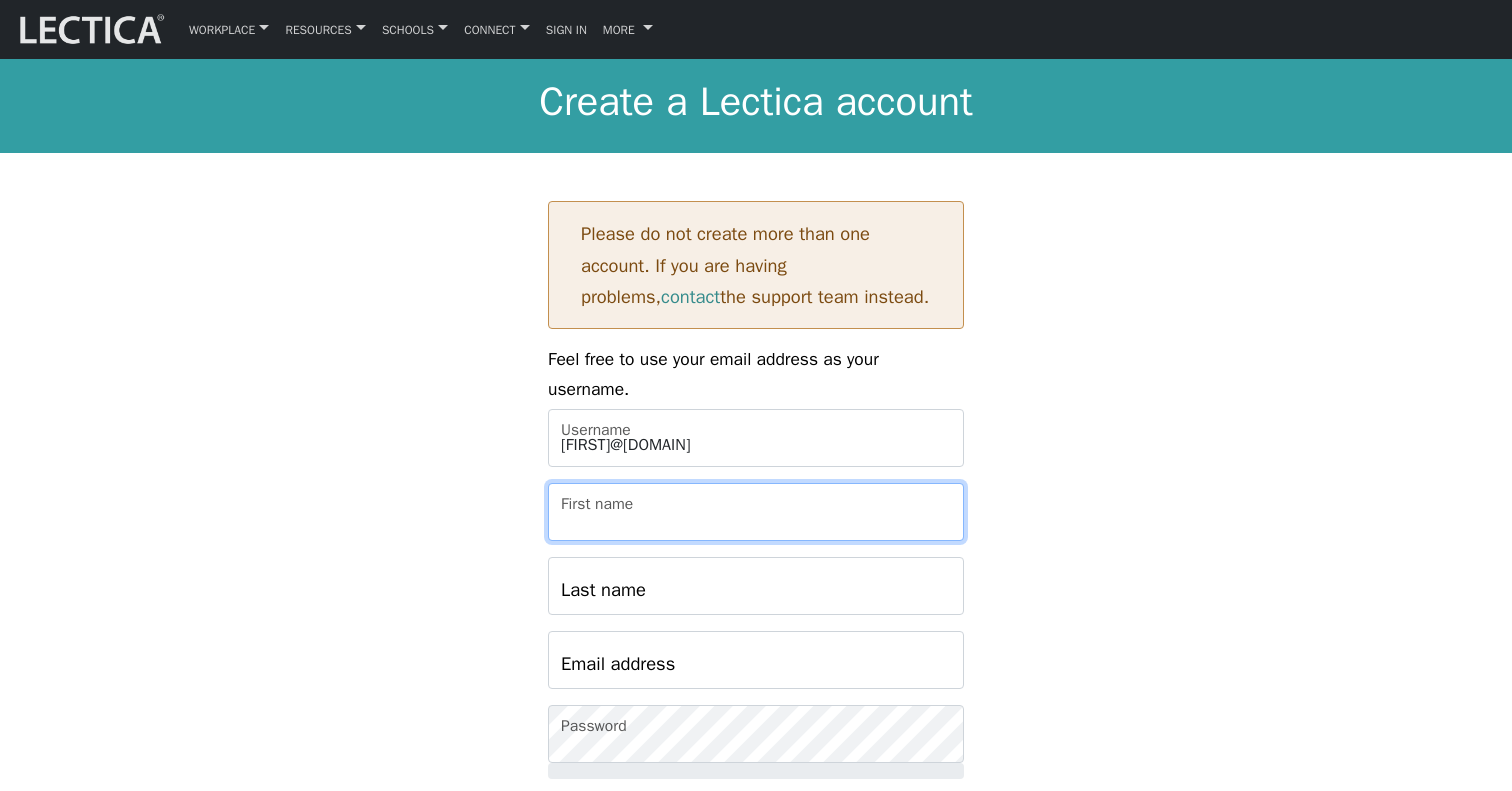 click on "First name" at bounding box center [756, 512] 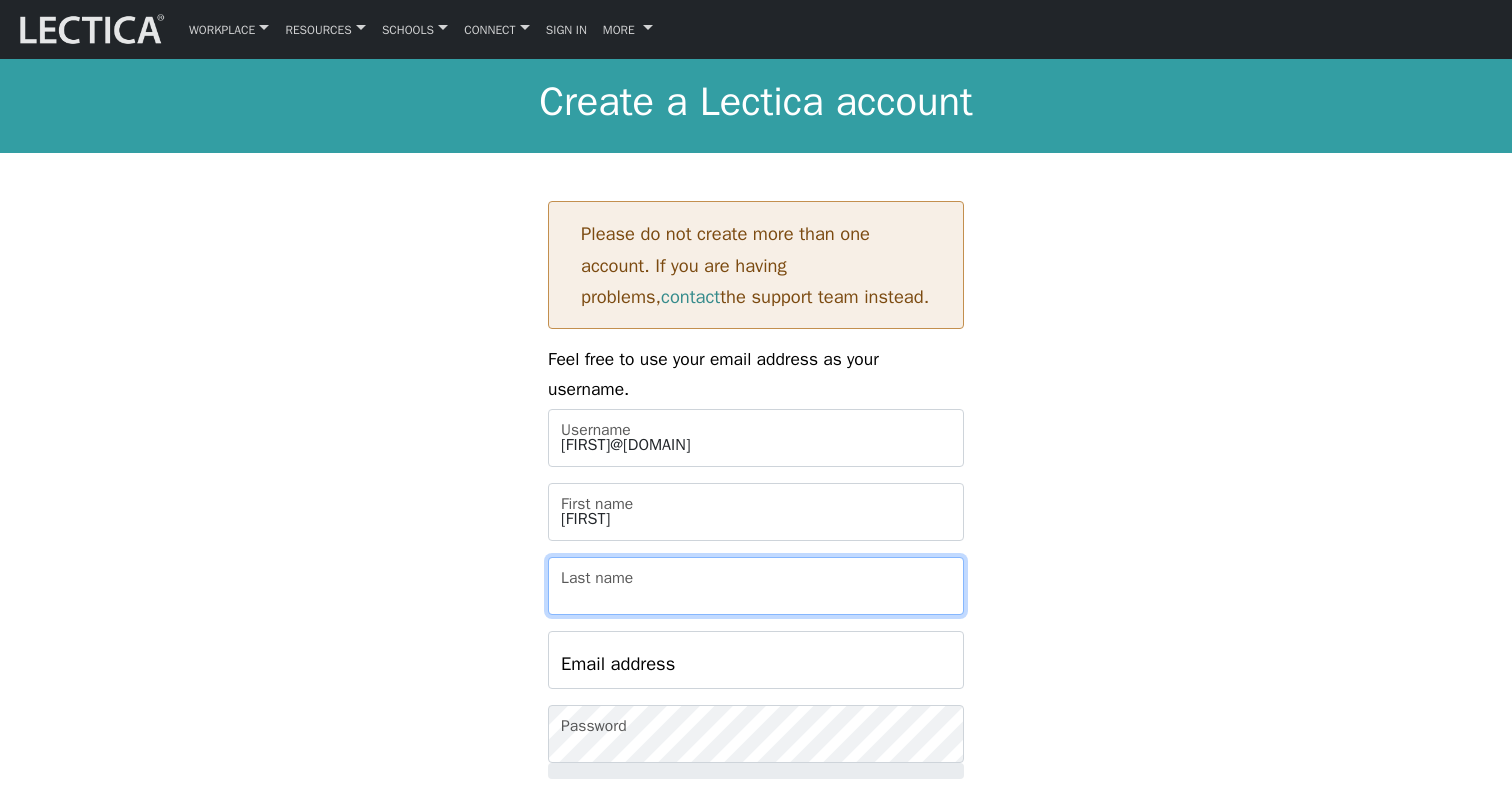 type on "[FIRST]" 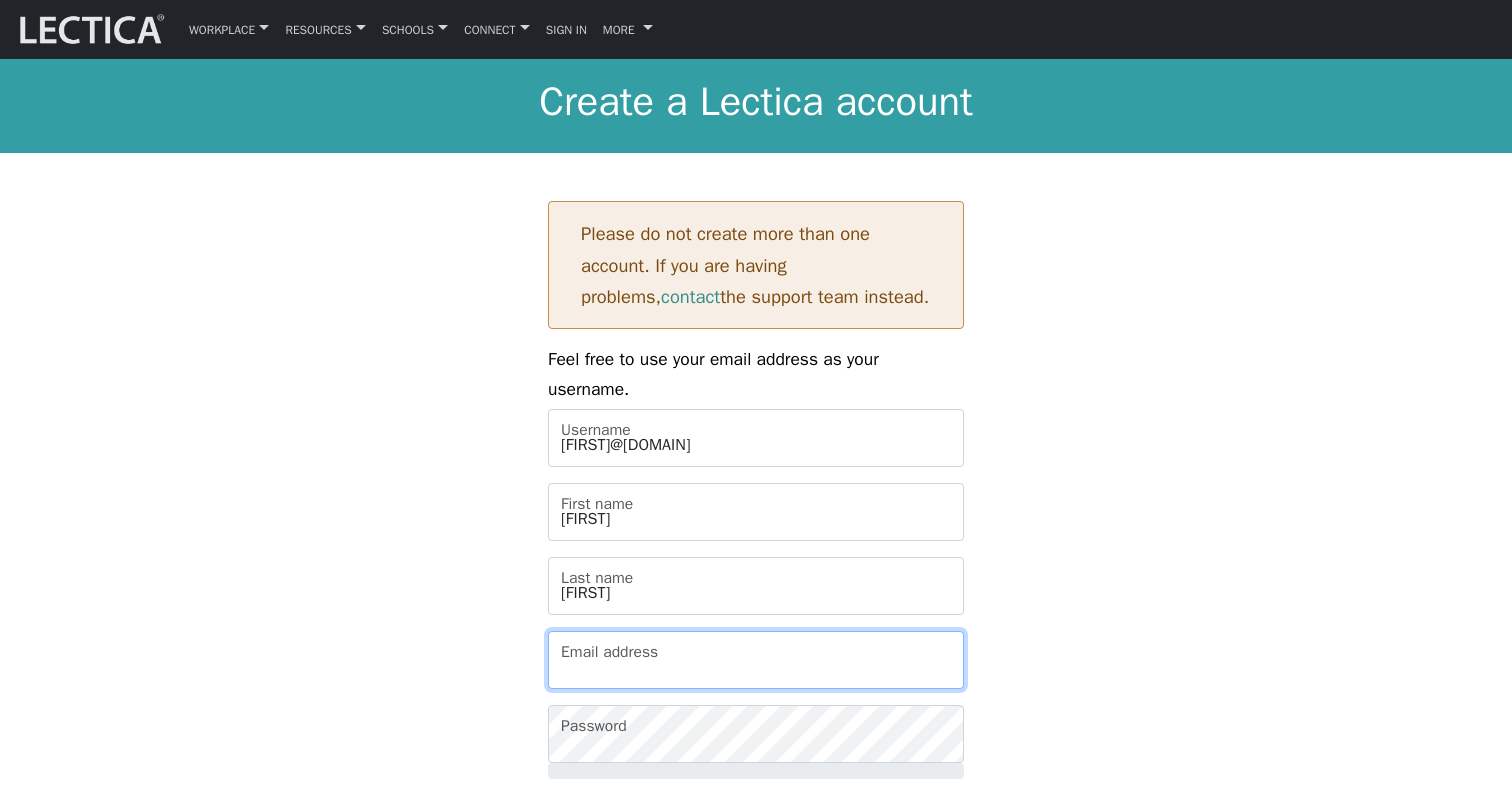 type on "tilak.akshay@[EMAIL]" 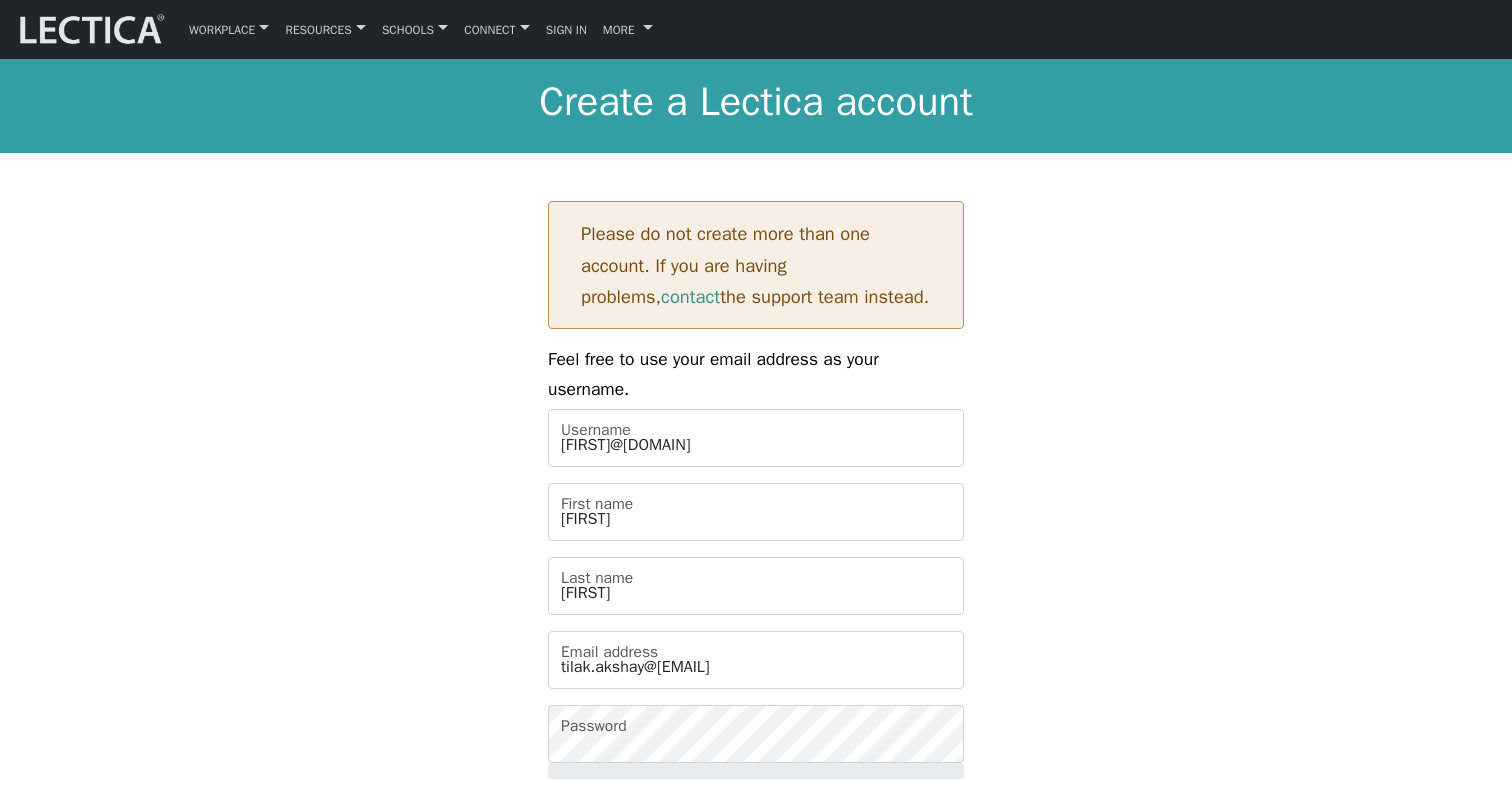 select on "[AREA CODE]" 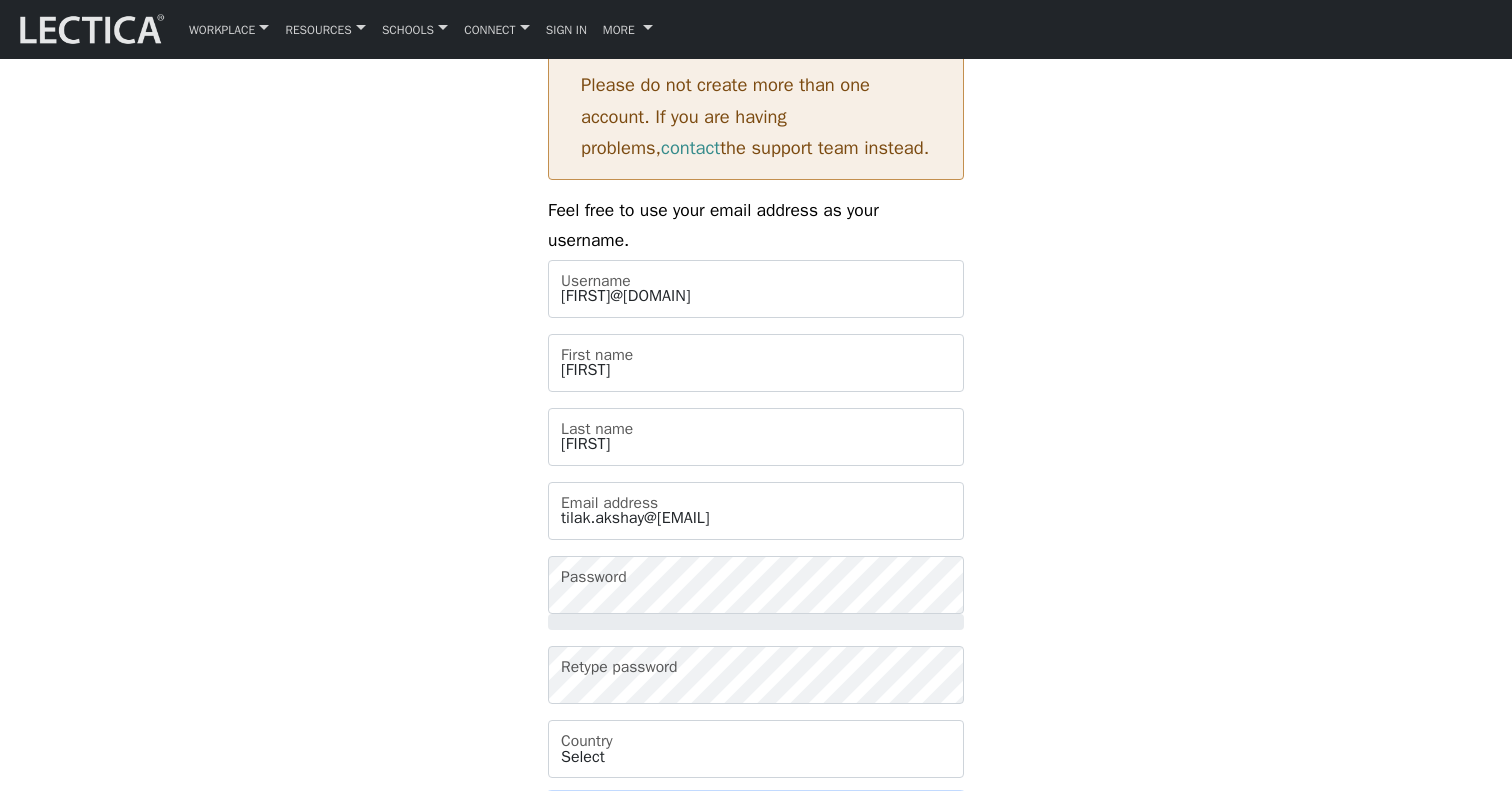 select on "[NUMBER]" 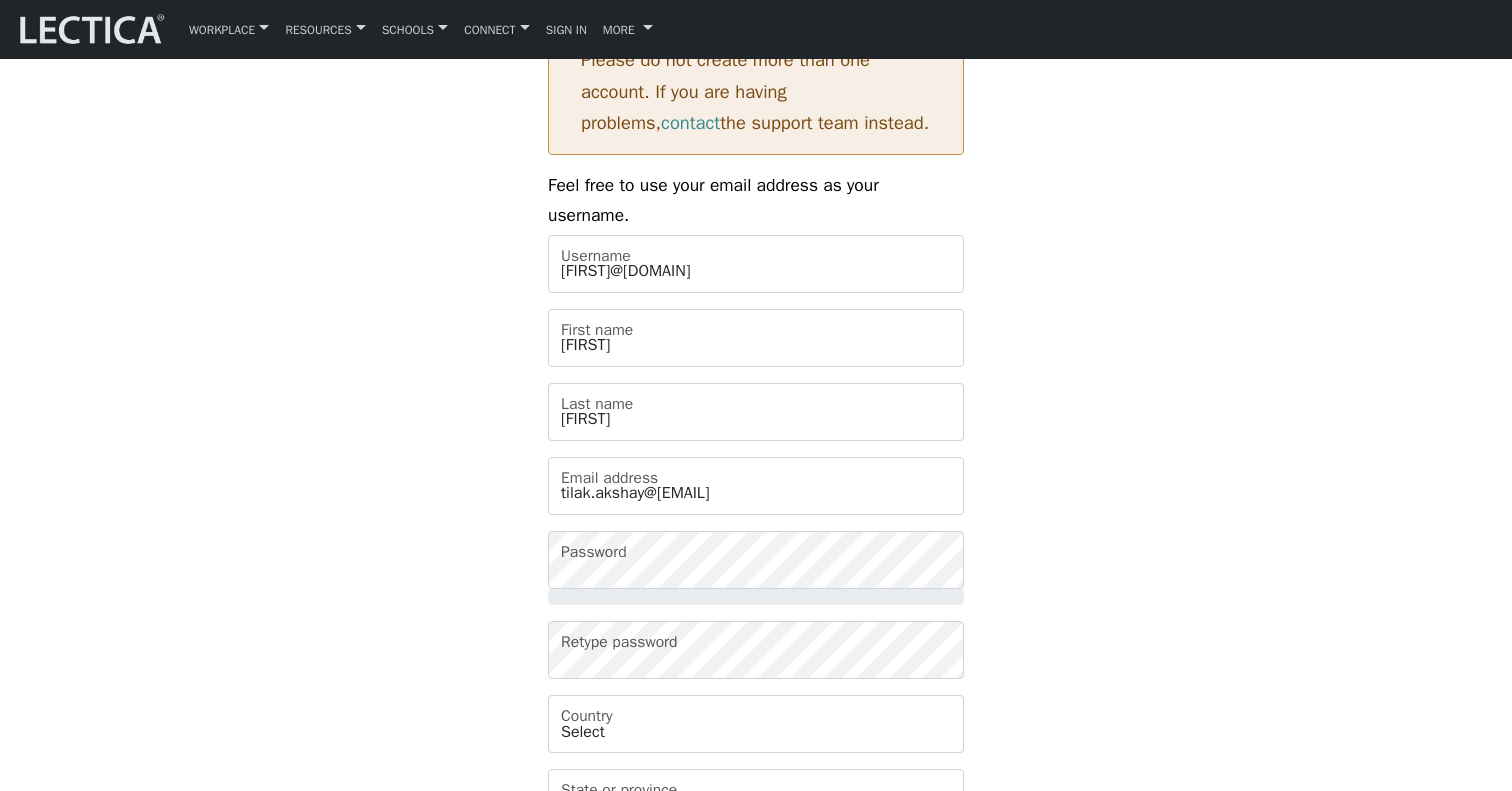 scroll, scrollTop: 187, scrollLeft: 0, axis: vertical 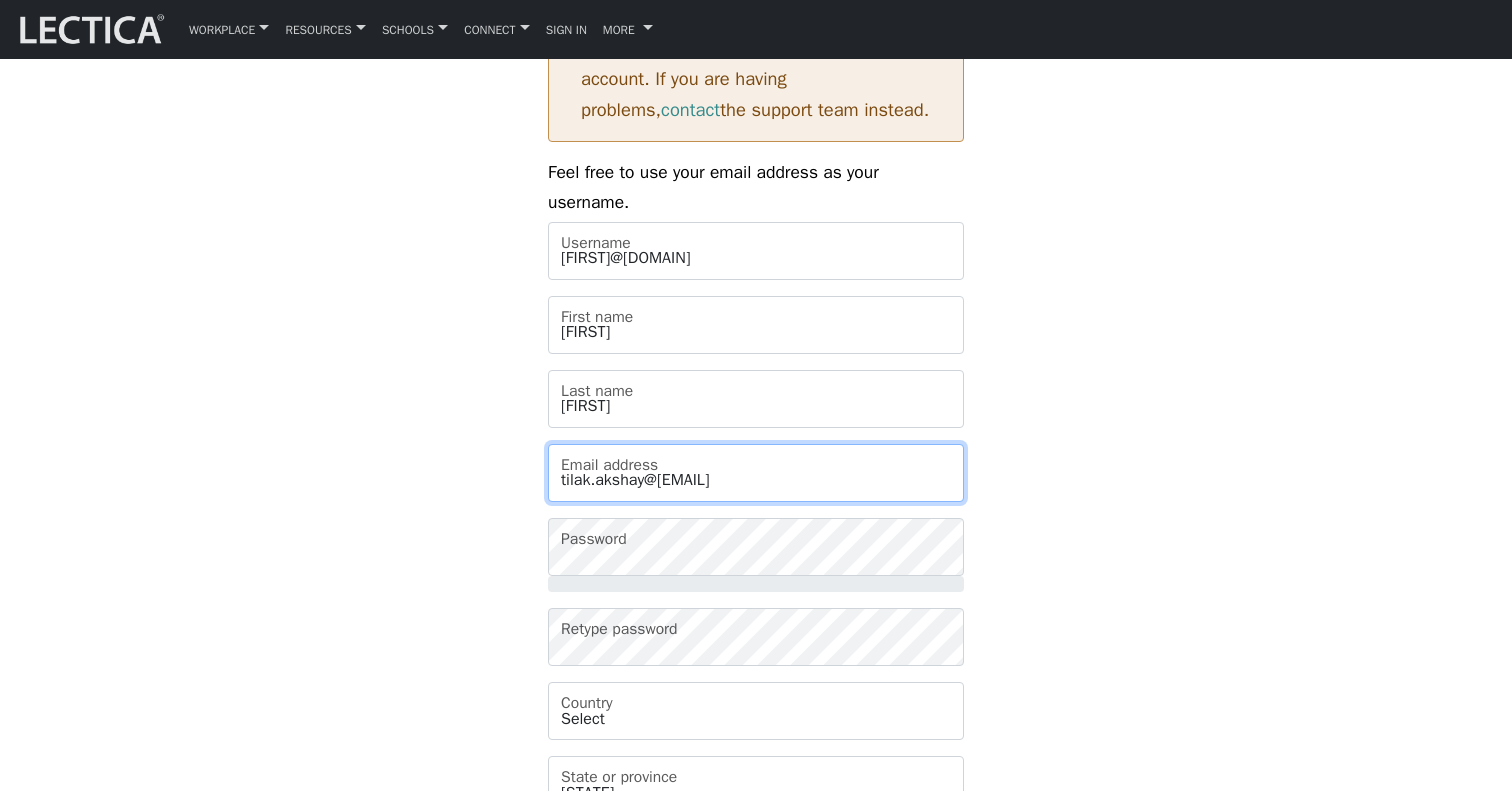 drag, startPoint x: 743, startPoint y: 450, endPoint x: 561, endPoint y: 450, distance: 182 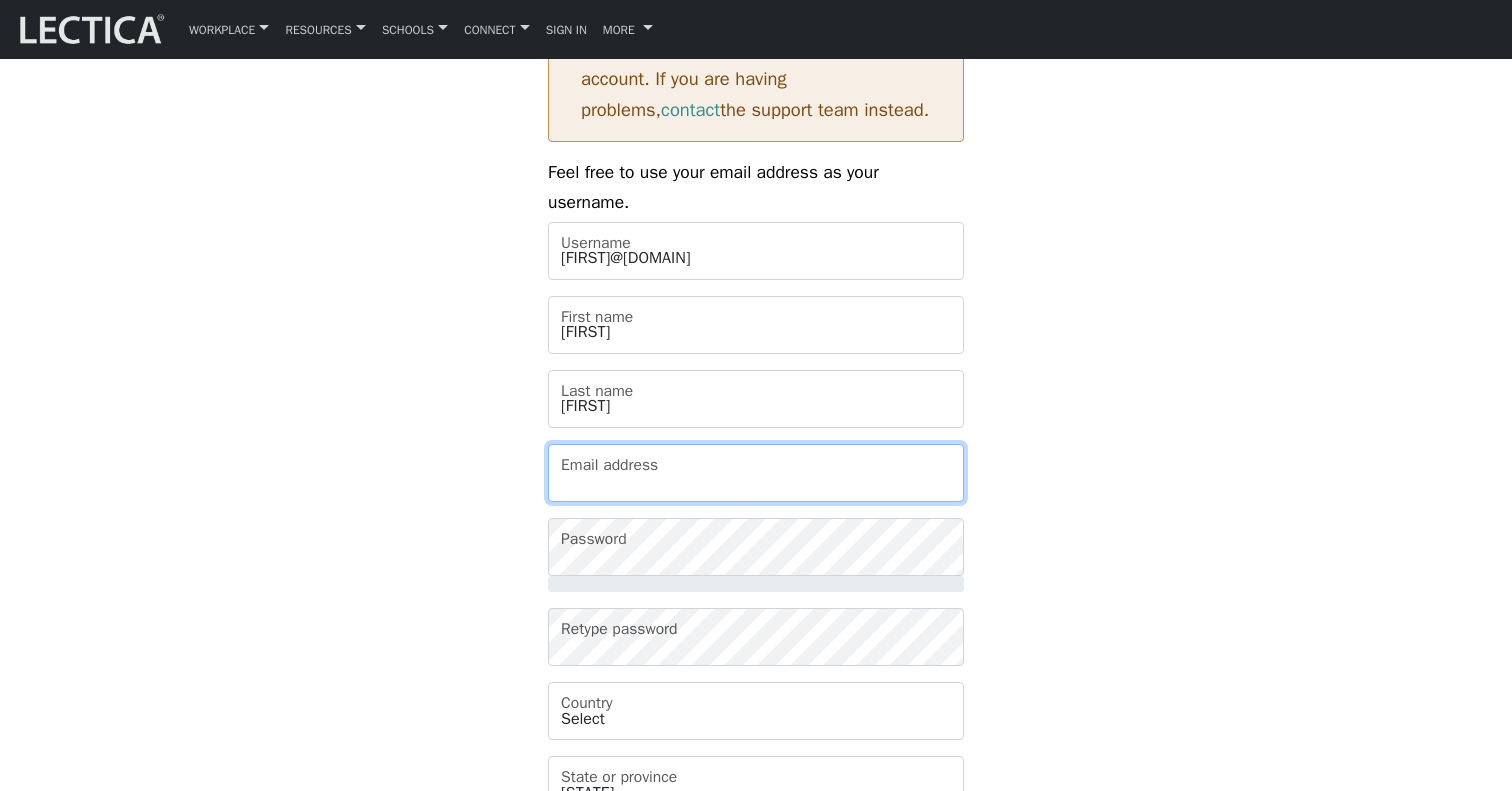 type 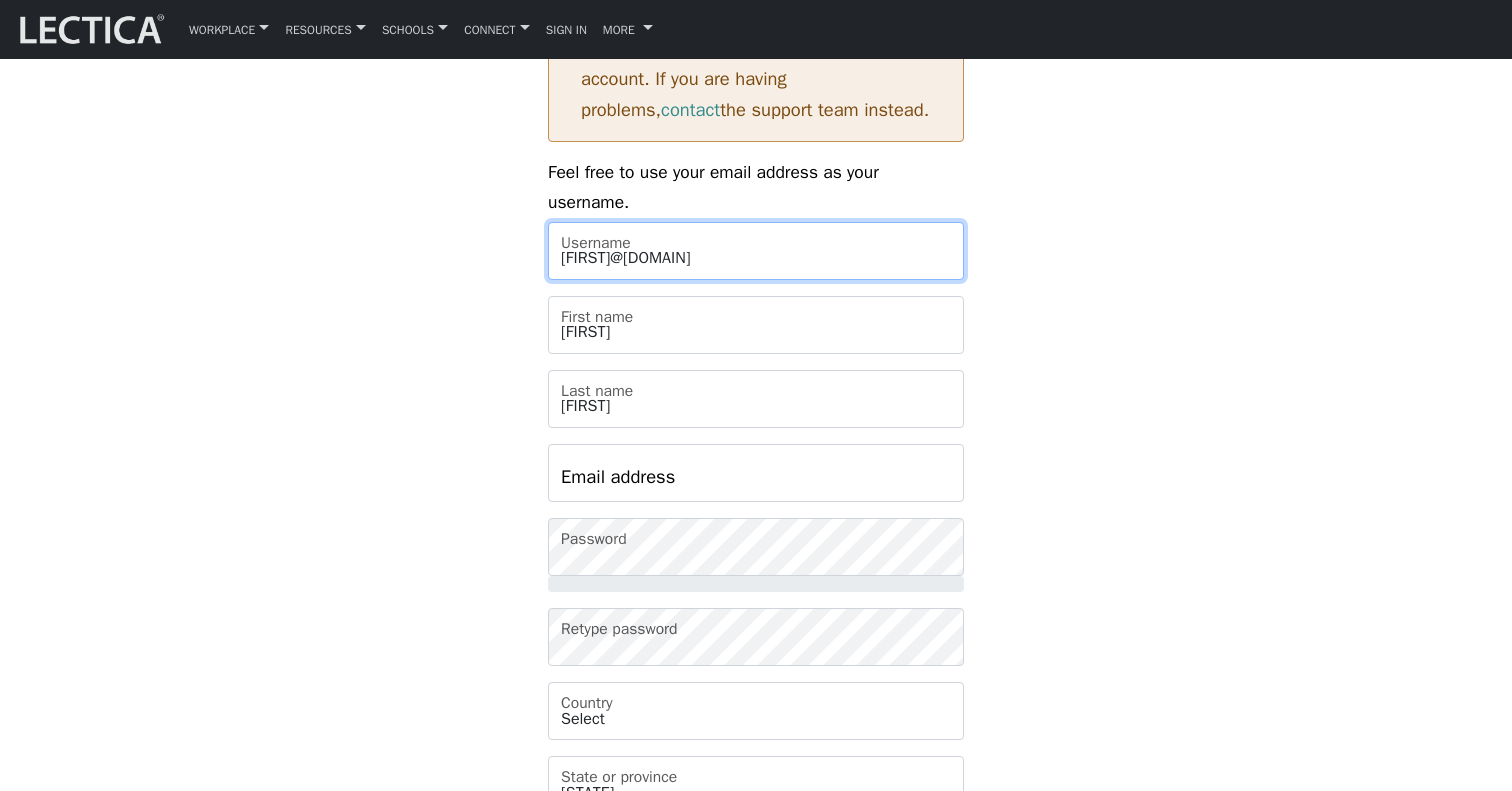 click on "[FIRST]@[DOMAIN]" at bounding box center [756, 251] 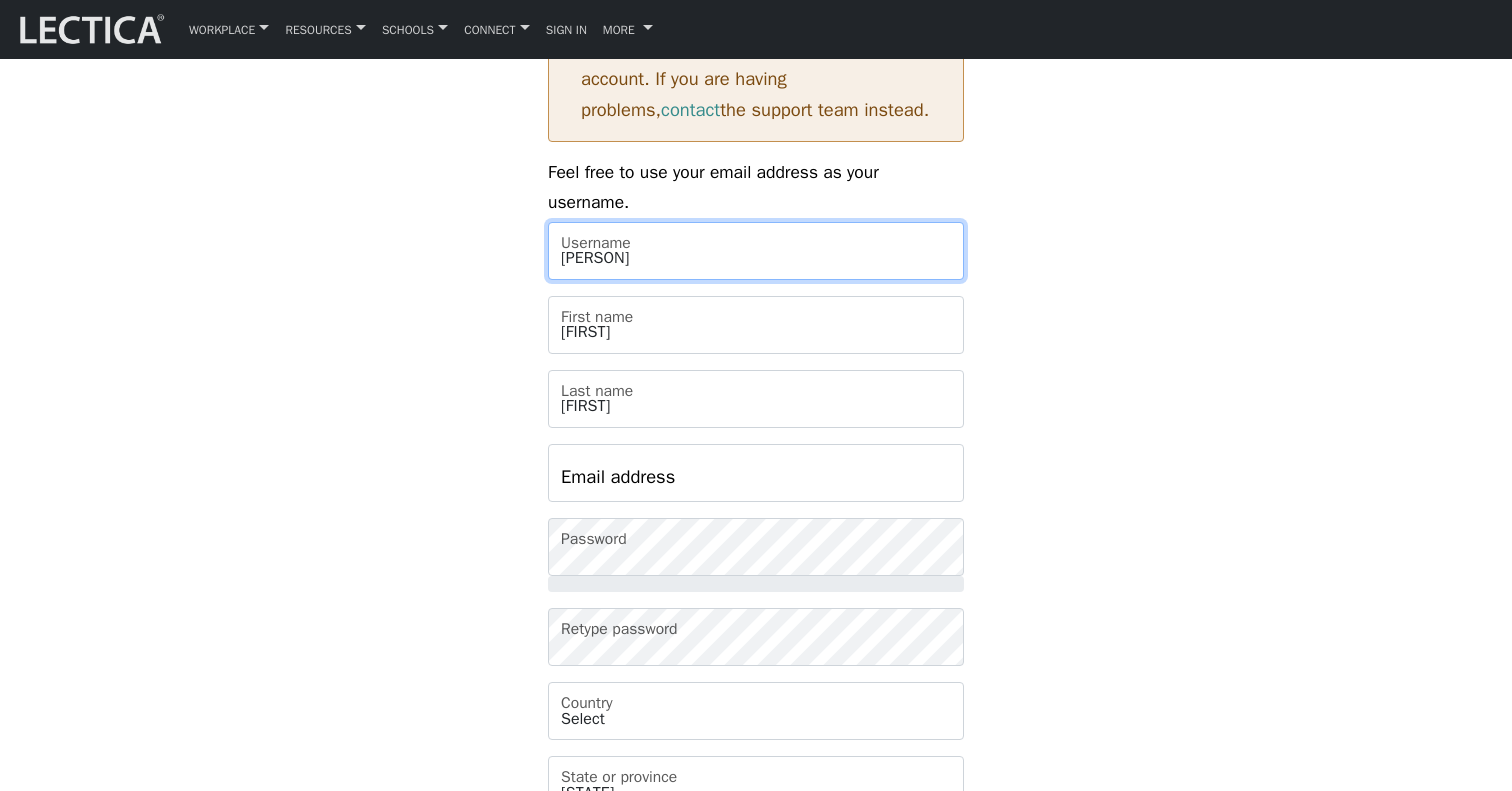 type on "[PERSON]" 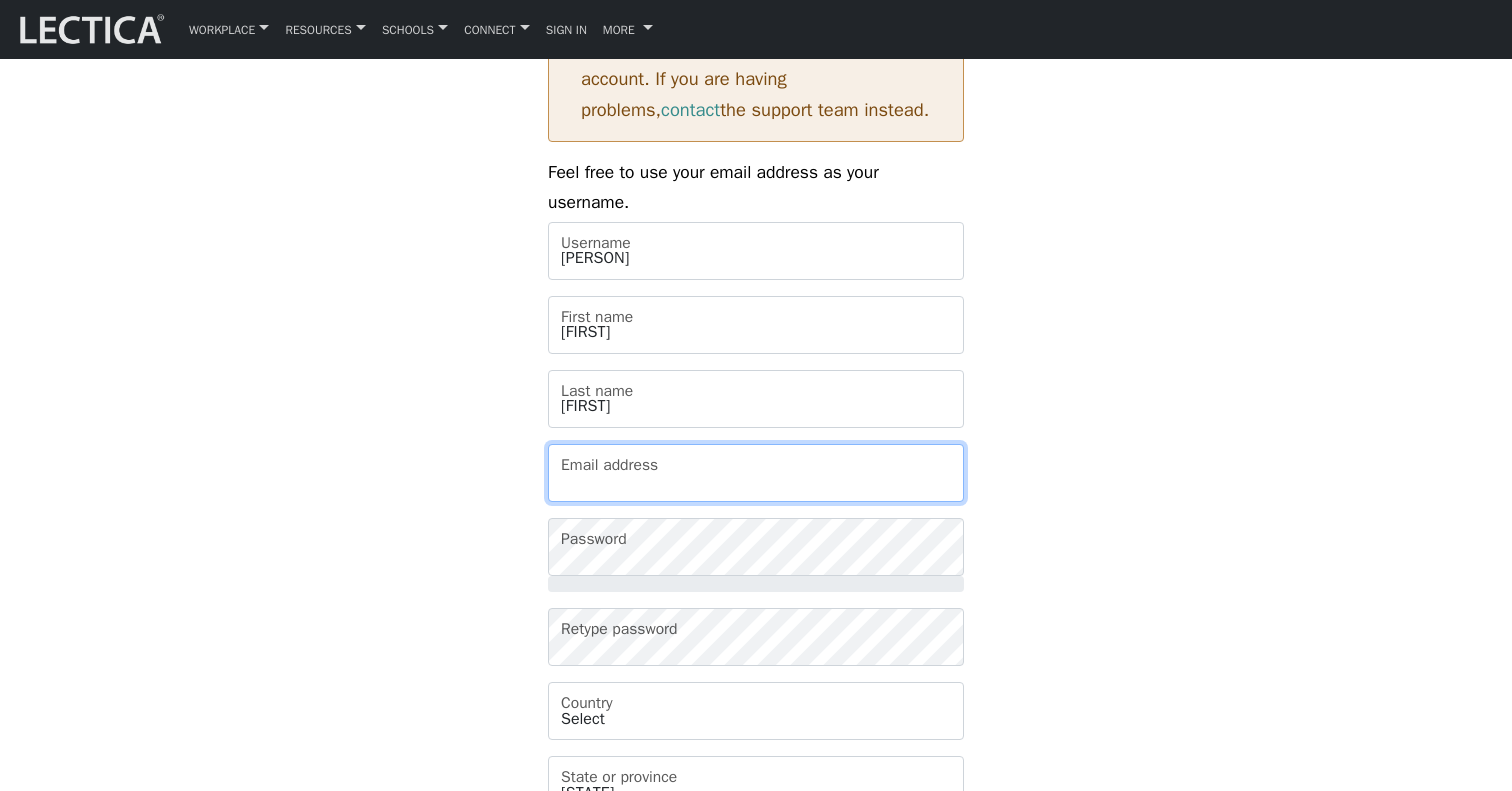 click on "Email address" at bounding box center (756, 473) 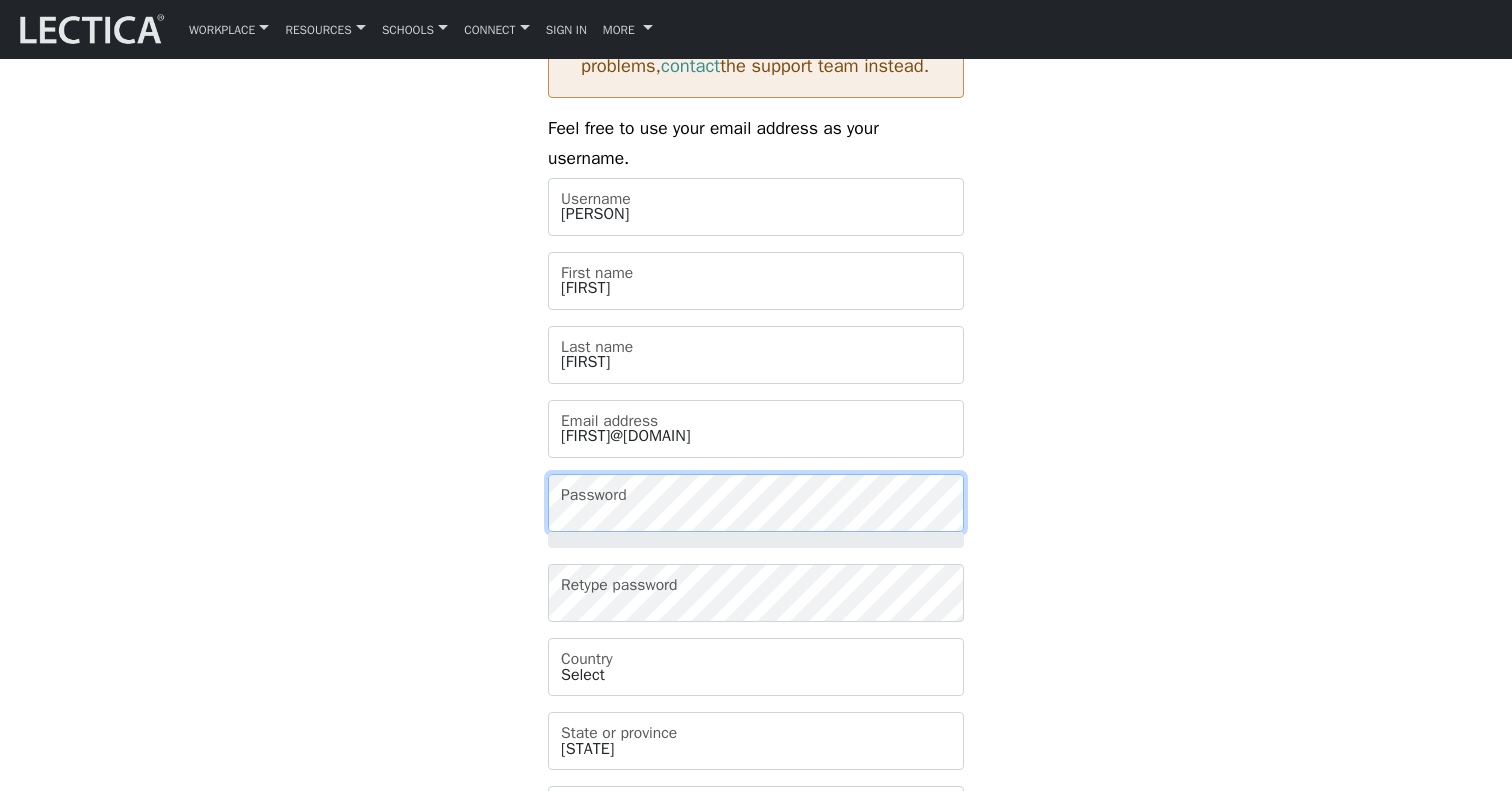 scroll, scrollTop: 257, scrollLeft: 0, axis: vertical 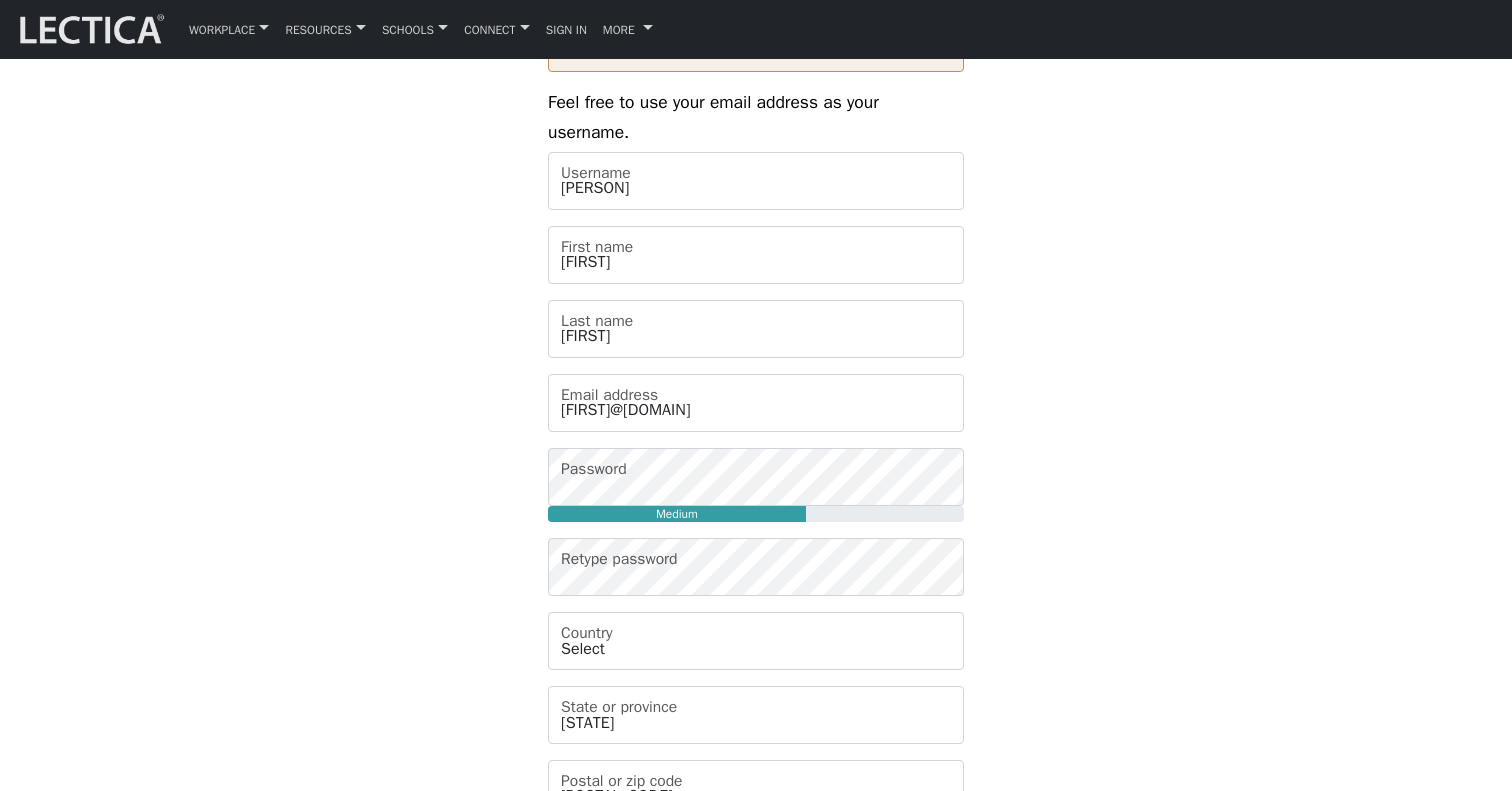 click on "[COUNTRY]" at bounding box center [756, 921] 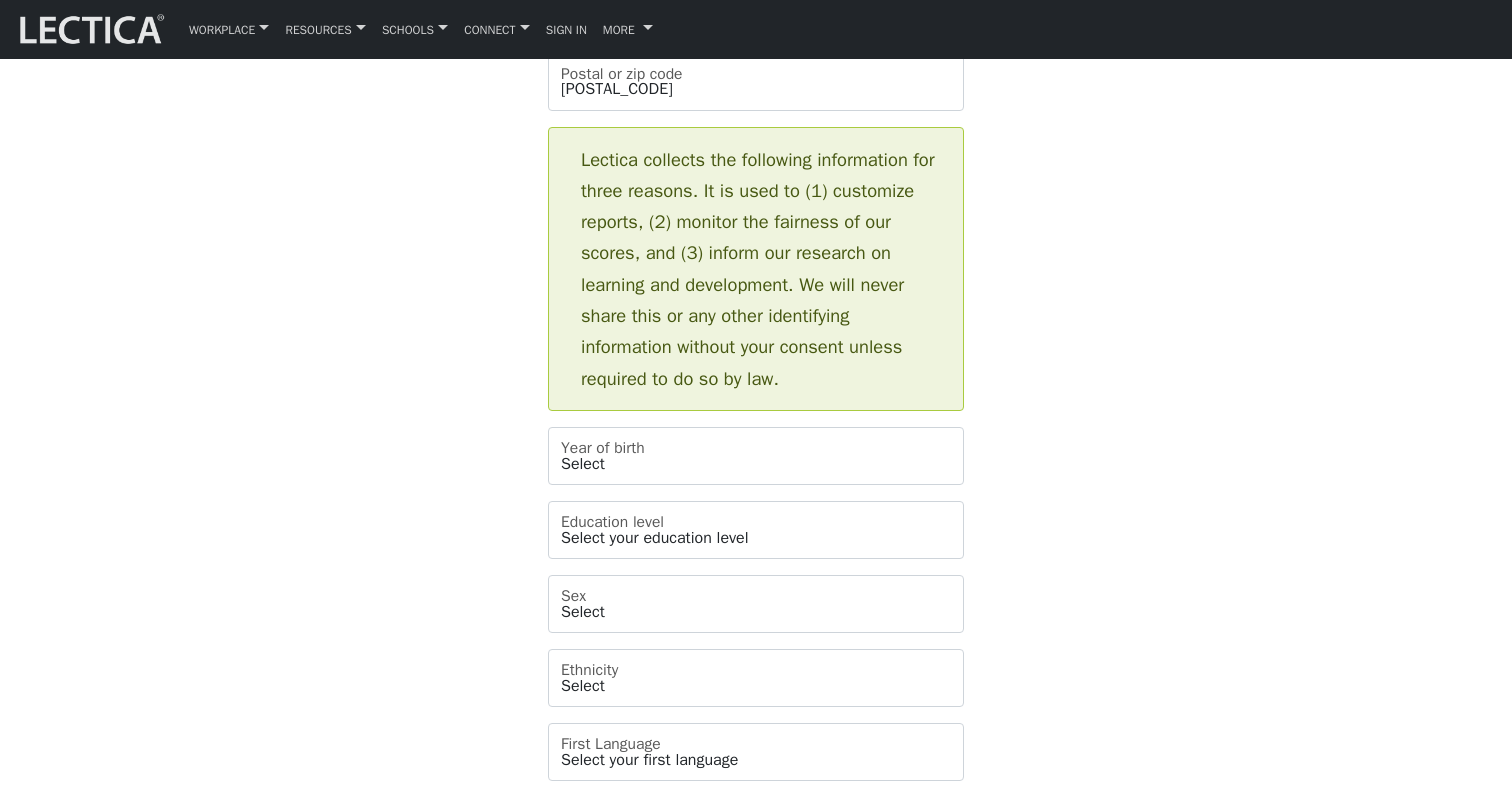 scroll, scrollTop: 976, scrollLeft: 0, axis: vertical 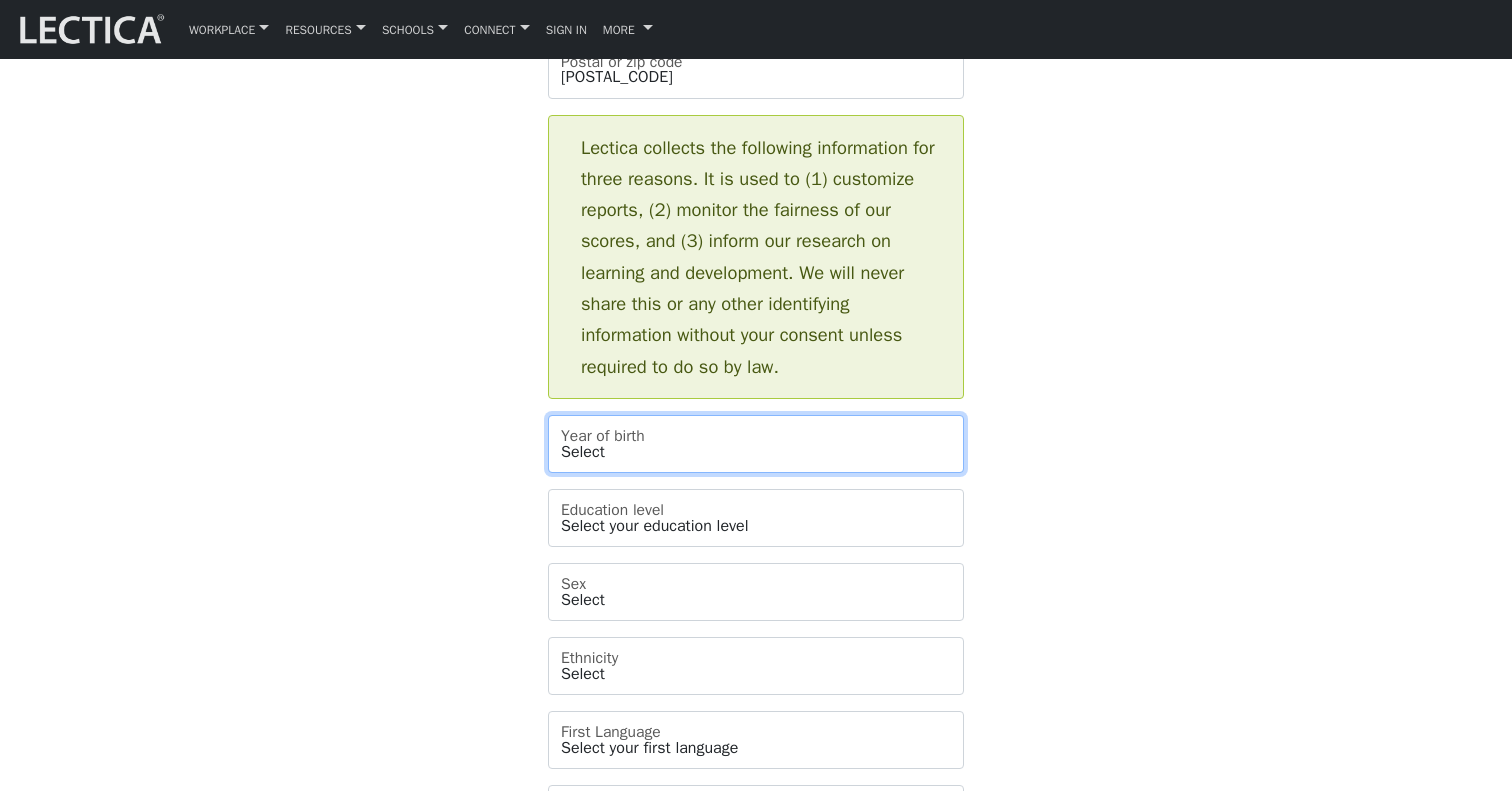 click on "Select
2019
2018
2017
2016
2015
2014
2013
2012
2011
2010
2009
2008
2007
2006
2005
2004
2003
2002
2001
2000
1999
1998
1997
1996
1995
1994
1993
1992
1991
1990
1989
1988
1987
1986
1985
1984
1983
1982
1981
1980
1979
1978
1977
1976
1975
1974
1973
1972
1971
1970
1969
1968
1967
1966
1965
1964
1963
1962
1961
1960
1959
1958
1957
1956
1955
1954
1953
1952
1951
1950
1949
1948
1947
1946
1945
1944
1943
1942
1941
1940
1939
1938
1937
1936
1935
1934
1933
1932
1931
1930
1929
1928
1927
1926
1925
1924
1923
1922
1921" at bounding box center [756, 444] 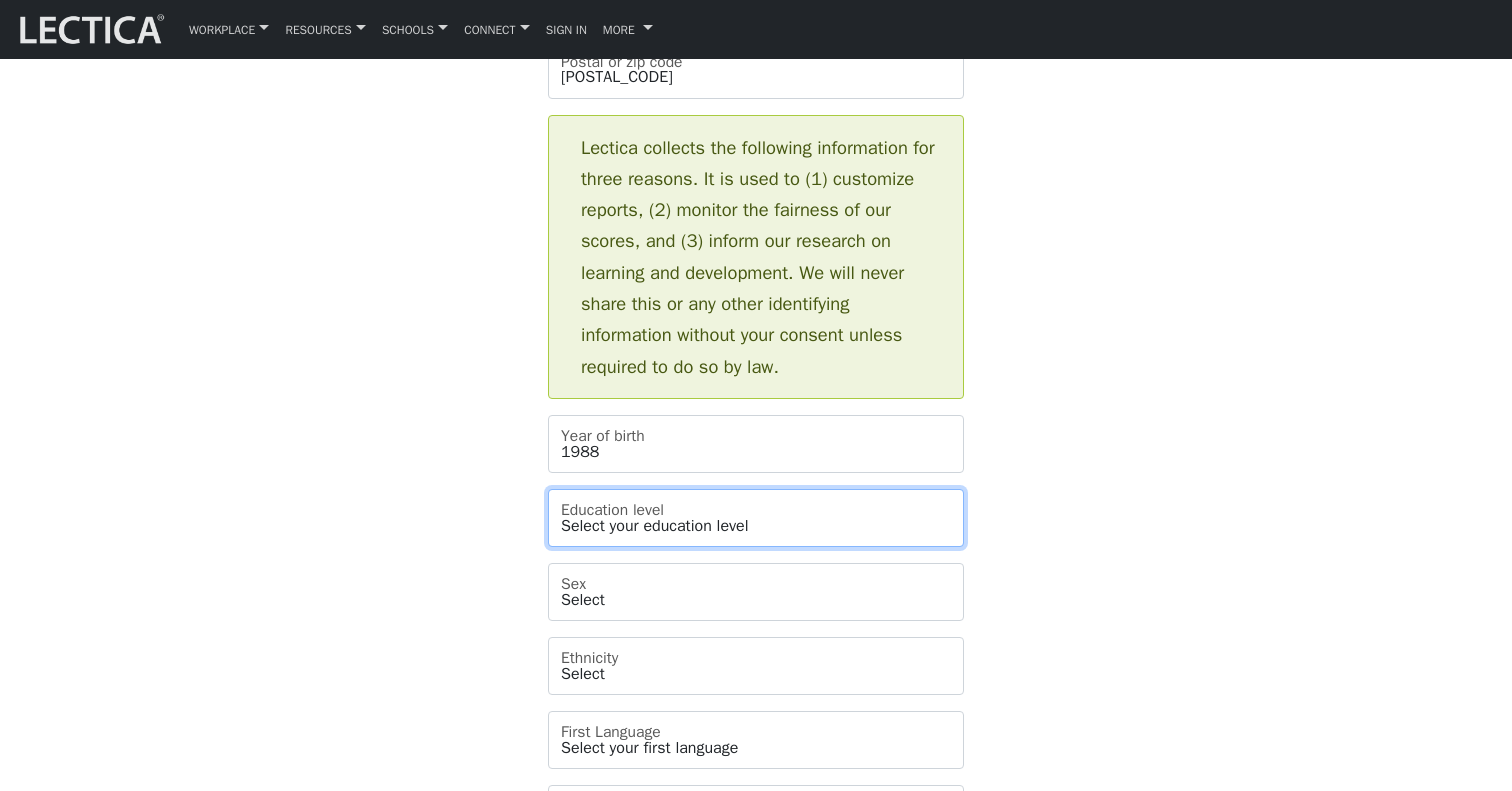 click on "Select your education level
toddler
pre-pre-pre-k
pre-pre-k
pre-k
Kindergarten
1st grade
2nd grade
3rd grade
4th grade
5th grade
6th grade
7th grade
8th grade
9th grade
10th grade
11th grade
12th grade
1st year college
2nd year college
3rd year college
4th year college
1 year masters degree
2 year masters degree
1st year doctoral study
2nd year doctoral study or 2 masters deg
3rd year doctoral study
Ph.D. or 3 masters degrees
Post-doctoral study
2 or more Ph.D.'s" at bounding box center (756, 518) 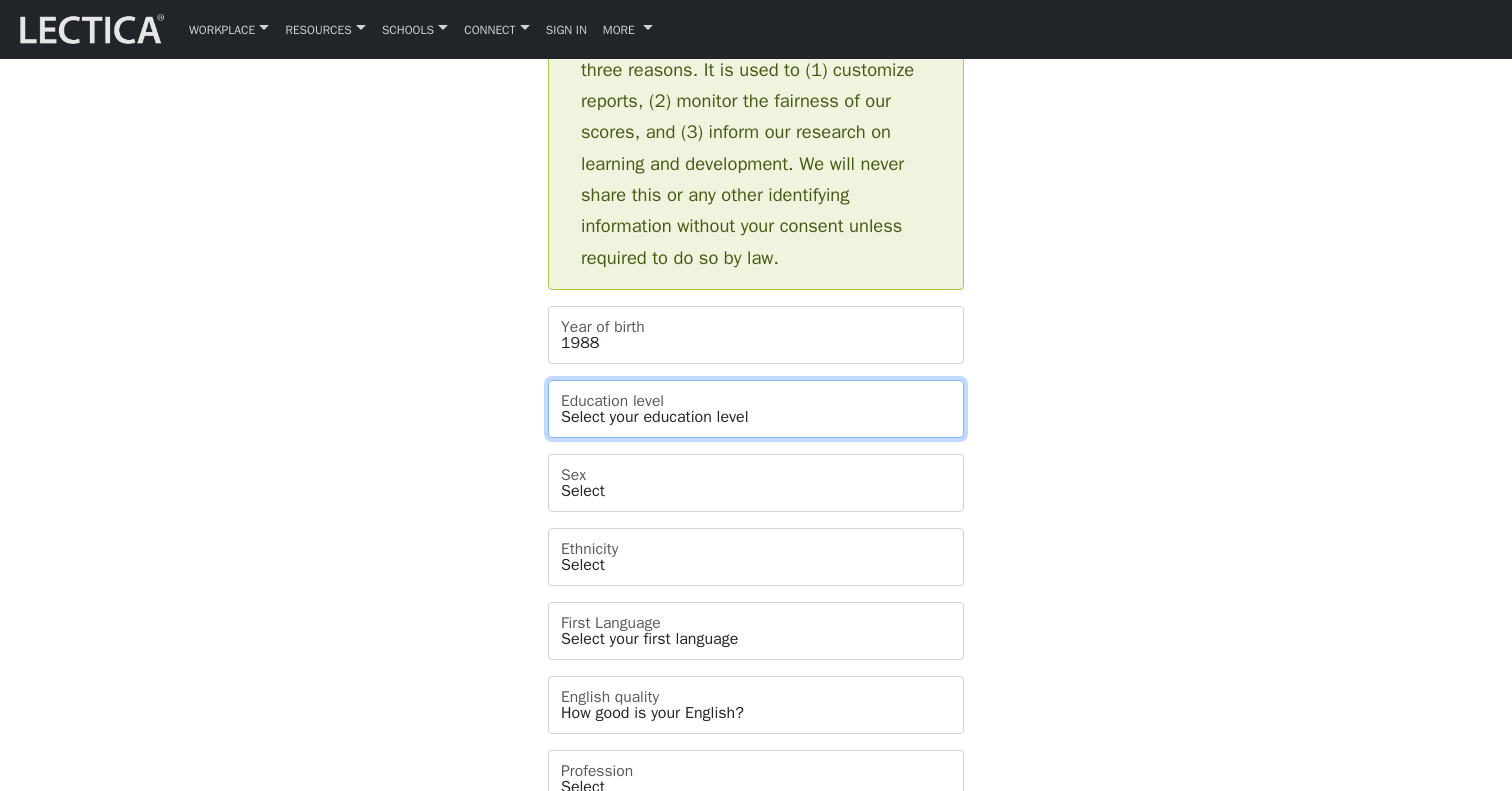 scroll, scrollTop: 1091, scrollLeft: 0, axis: vertical 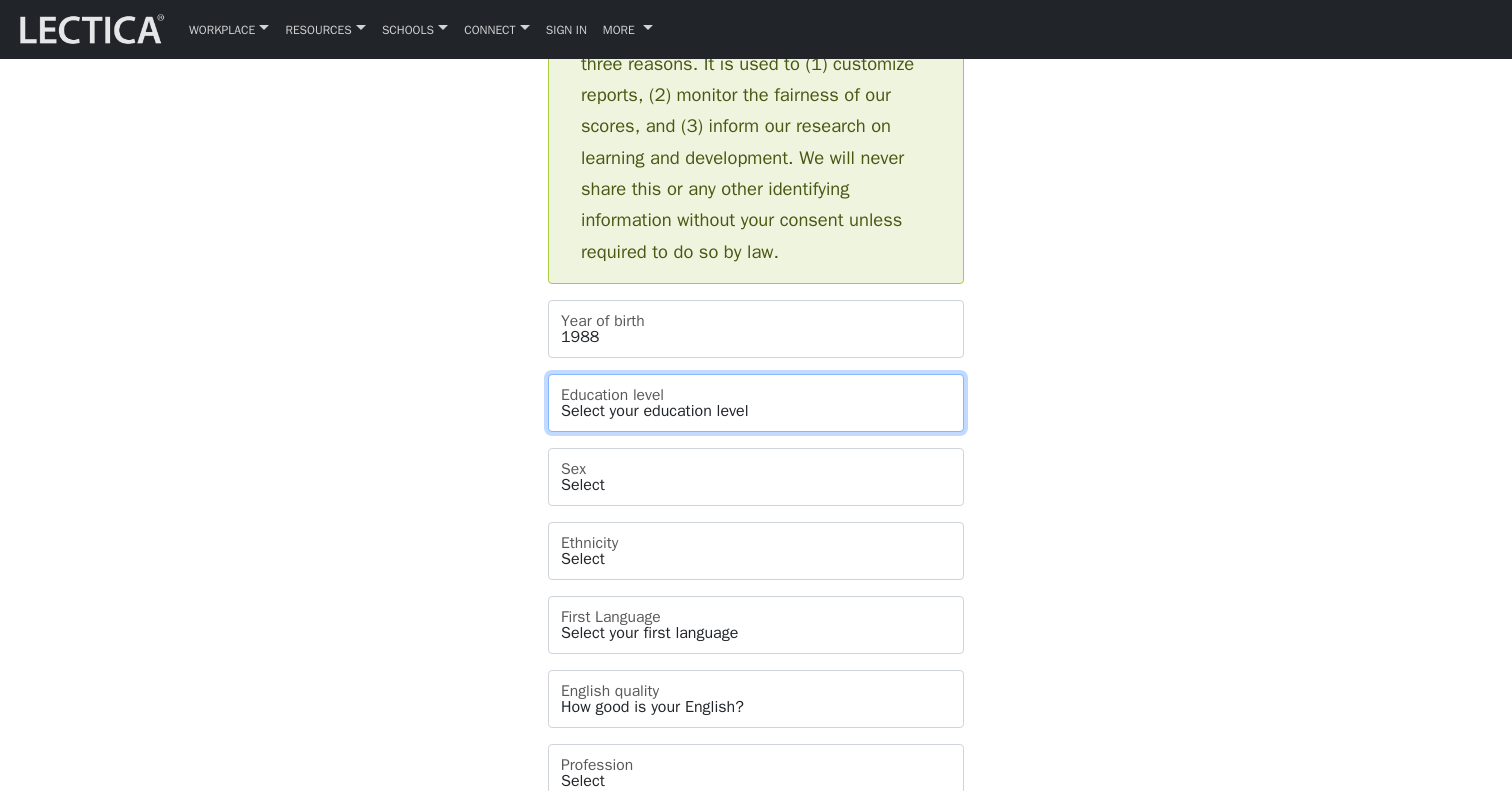 click on "Select your education level
toddler
pre-pre-pre-k
pre-pre-k
pre-k
Kindergarten
1st grade
2nd grade
3rd grade
4th grade
5th grade
6th grade
7th grade
8th grade
9th grade
10th grade
11th grade
12th grade
1st year college
2nd year college
3rd year college
4th year college
1 year masters degree
2 year masters degree
1st year doctoral study
2nd year doctoral study or 2 masters deg
3rd year doctoral study
Ph.D. or 3 masters degrees
Post-doctoral study
2 or more Ph.D.'s" at bounding box center (756, 403) 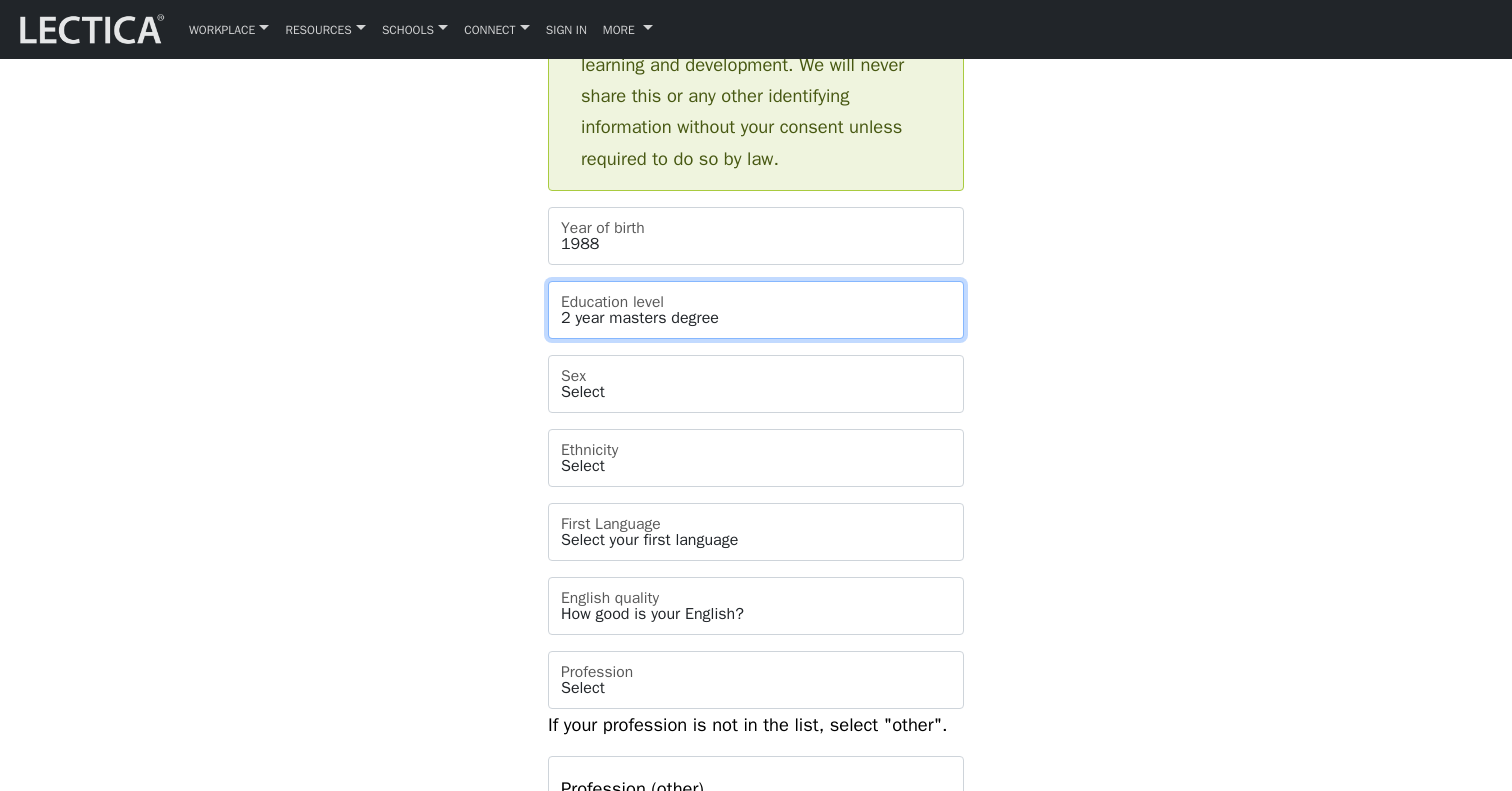scroll, scrollTop: 1186, scrollLeft: 0, axis: vertical 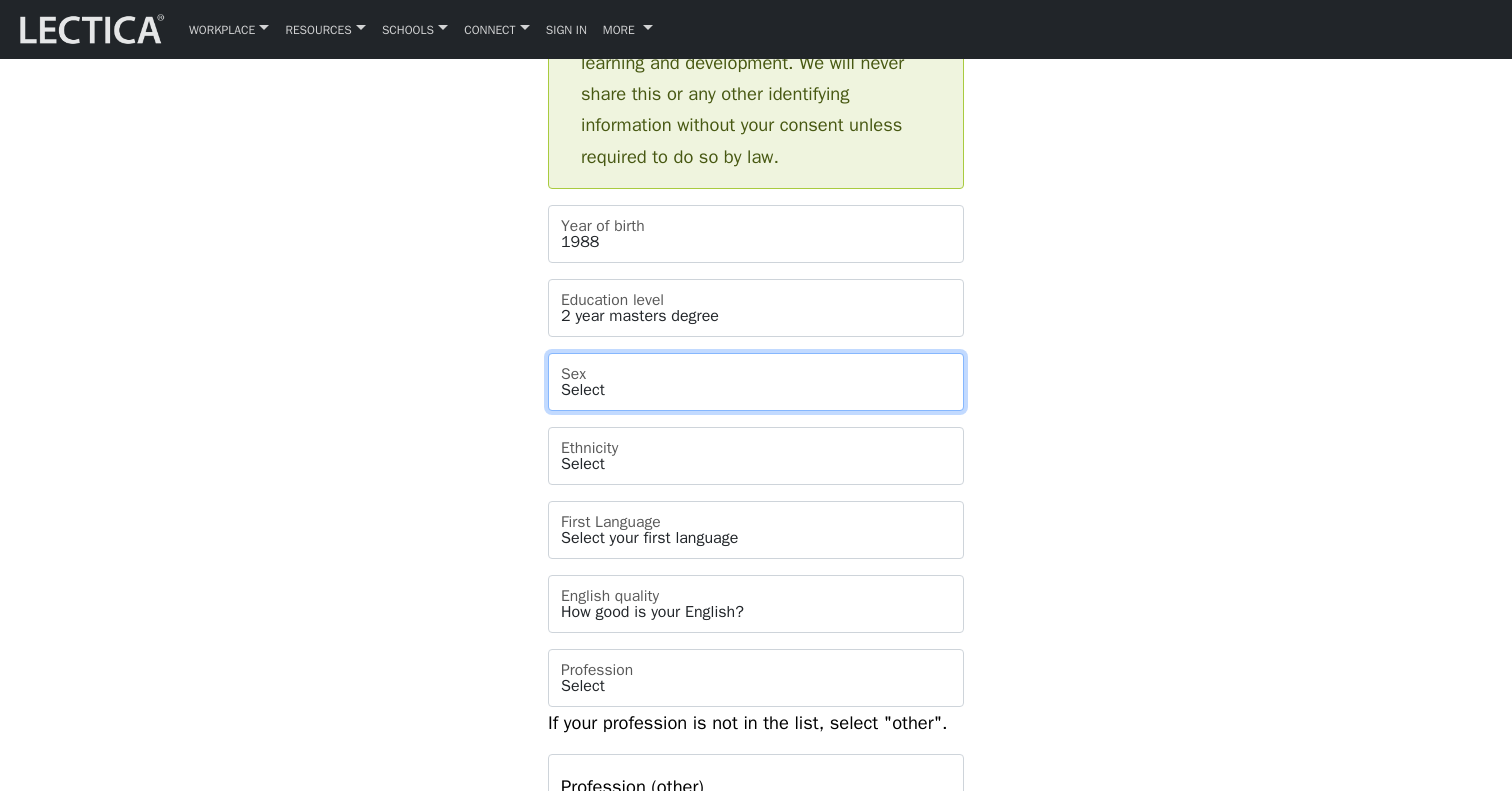 click on "Select
Male
Female
Binary
Non-binary
Opt out" at bounding box center [756, 382] 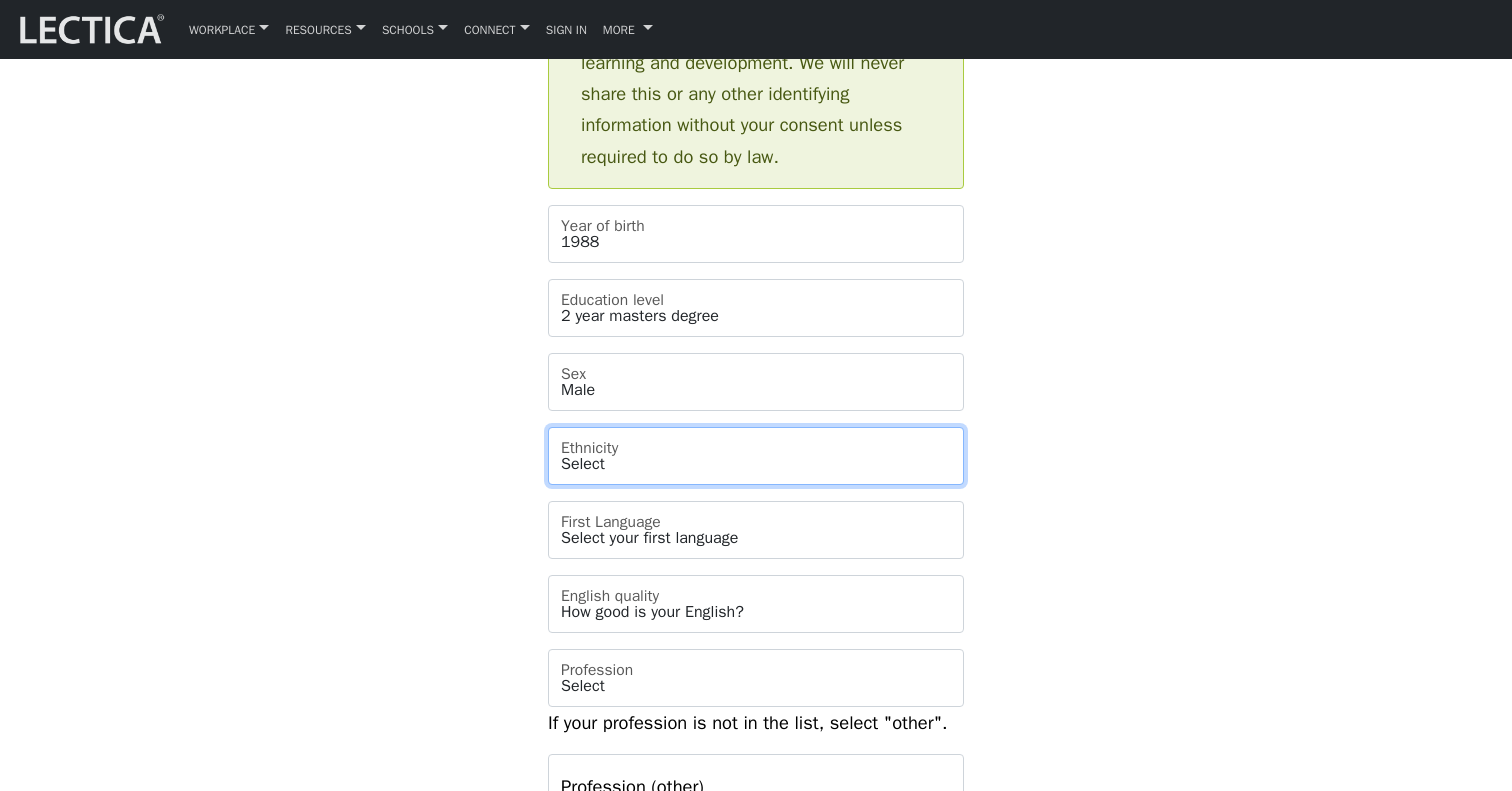 click on "Select
[ETHNICITY]
[ETHNICITY]
[ETHNICITY]
[ETHNICITY]
[ETHNICITY]
[ETHNICITY]
[ETHNICITY]
[ETHNICITY]
[ETHNICITY]
[ETHNICITY]
[ETHNICITY]
[ETHNICITY]
[ETHNICITY]" at bounding box center [756, 456] 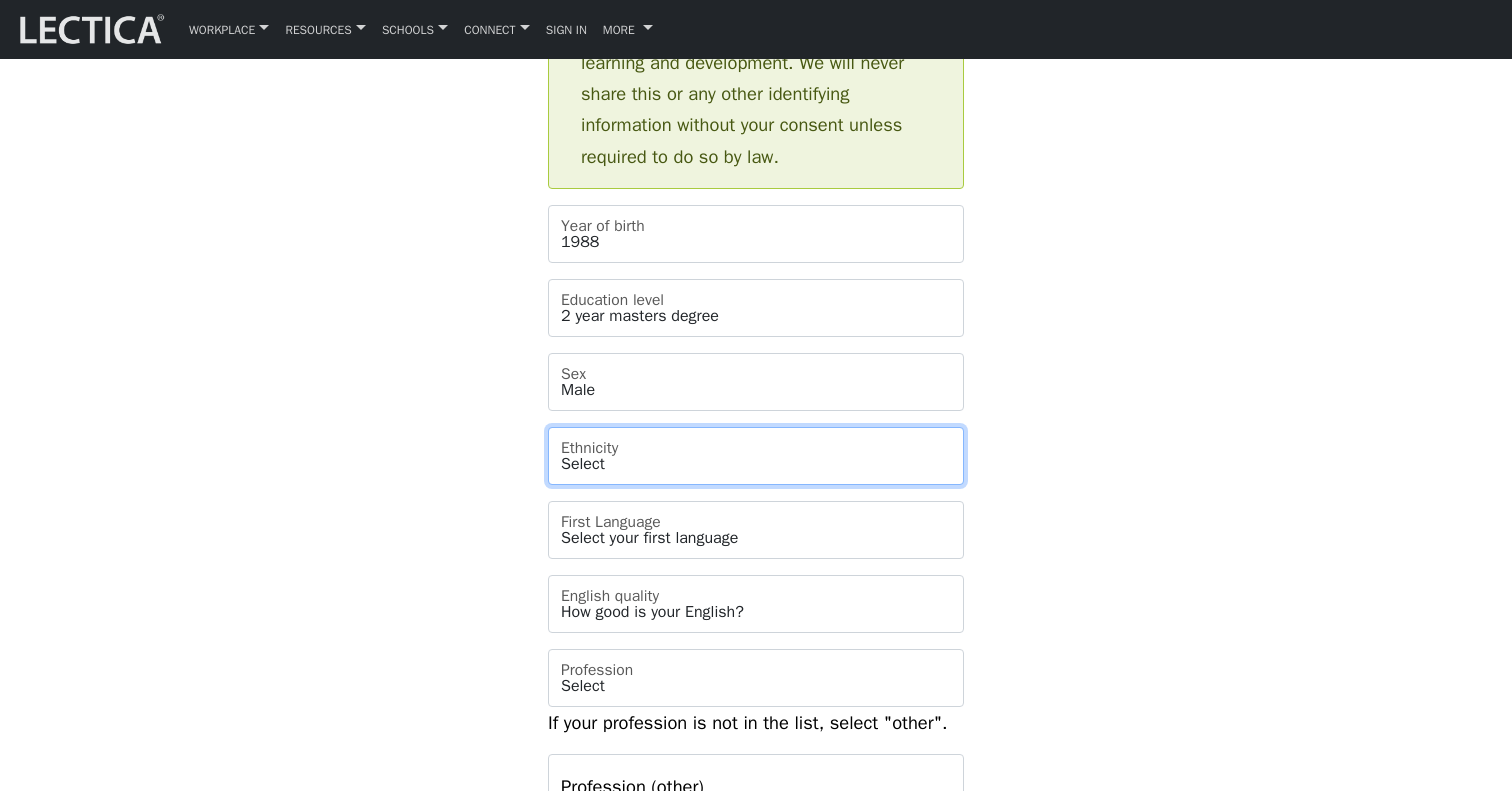 select on "108" 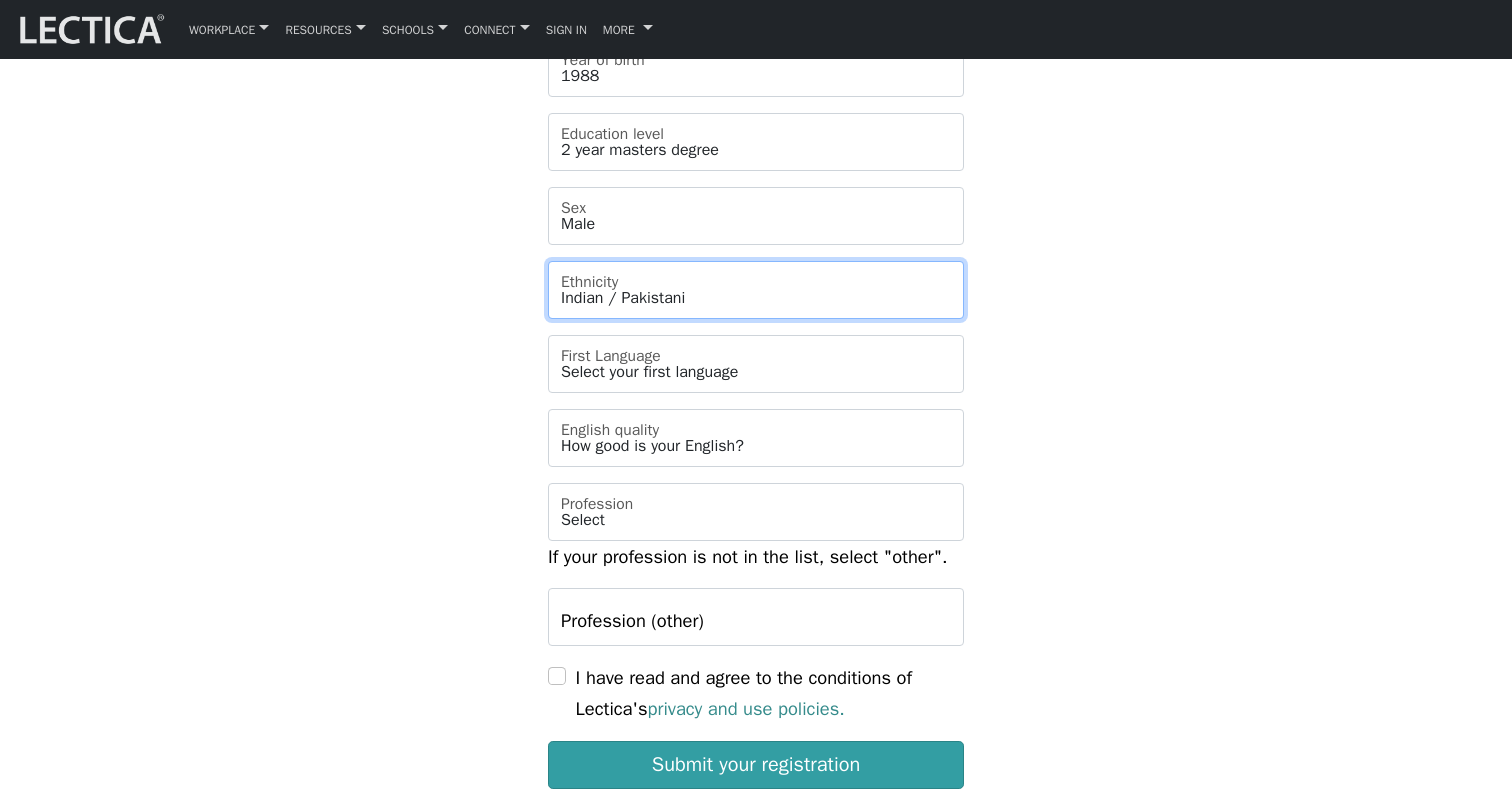 scroll, scrollTop: 1363, scrollLeft: 0, axis: vertical 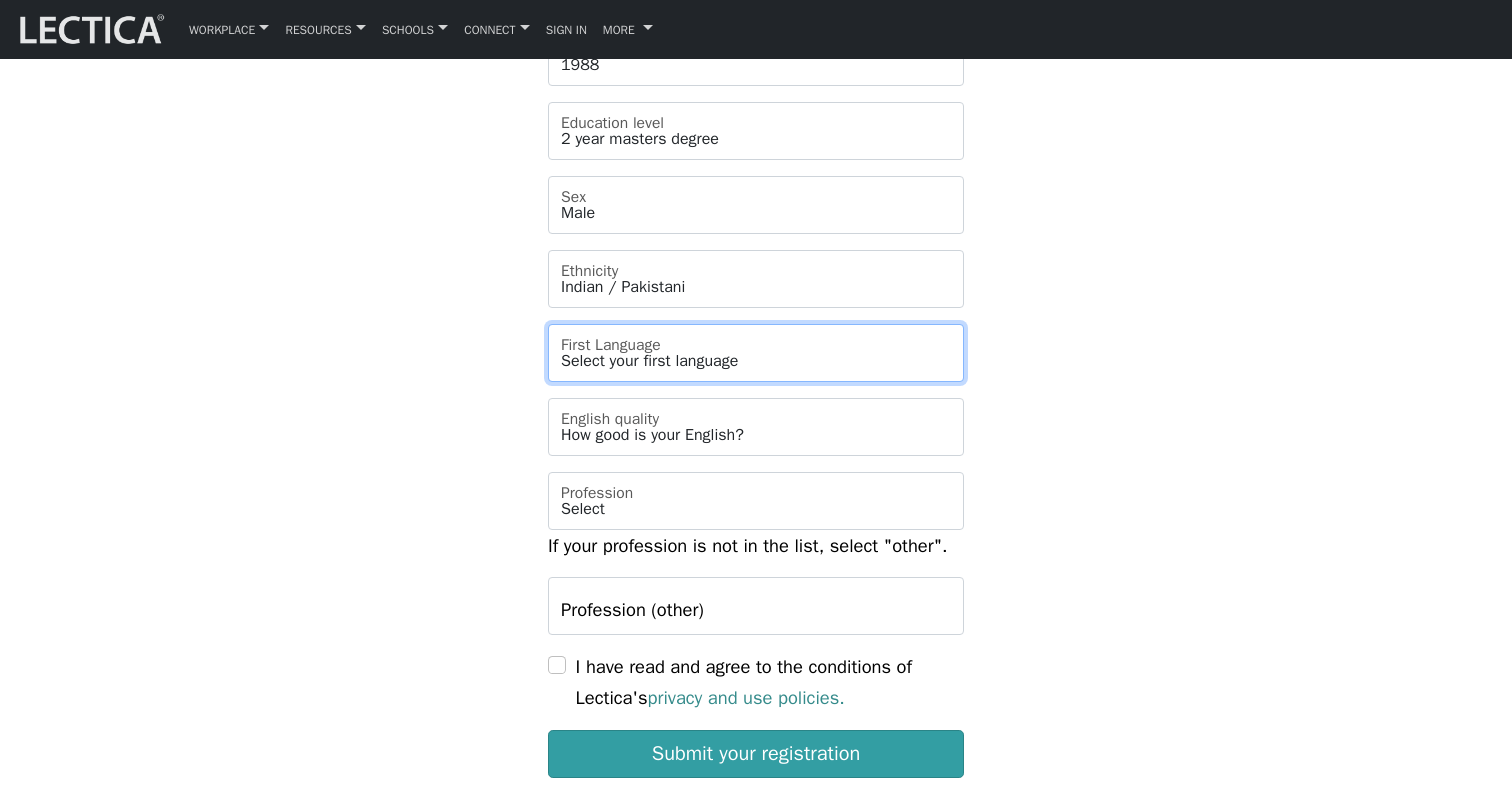 click on "Select your first language
Abkhazian
Achinese
Acoli
Adangme
Adyghe
Afar
Afrihili
Afrikaans
Aghem
Ainu
Akan
Akkadian
Akoose
Alabama
Albanian
Aleut
Algerian Arabic
American English
American Sign Language
Amharic
Ancient Egyptian
Ancient Greek
Angika
Anguilla
Ao Naga
Arabic
Aragonese
Aramaic
Aranda
Araona
Arapaho
Arawak
Armenian
Aromanian
Arpitan
Assamese
Asturian
Asu
Atsam
Australian English
Austrian German
Avaric
Avestan
Awadhi
Aymara
Azerbaijani
Badaga
Bafia
Bafut
Bakhtiari
Balinese
Baluchi
Bambara
Bamun
Bangladesh
Banjar
Basaa
Bashkir
Basque
Batak Toba
Bavarian
Beja
Belarus
Belarusian
Bemba
Bena
Bengali
Betawi
Bhojpuri
Bikol
Bini
Bishnupriya" at bounding box center (756, 353) 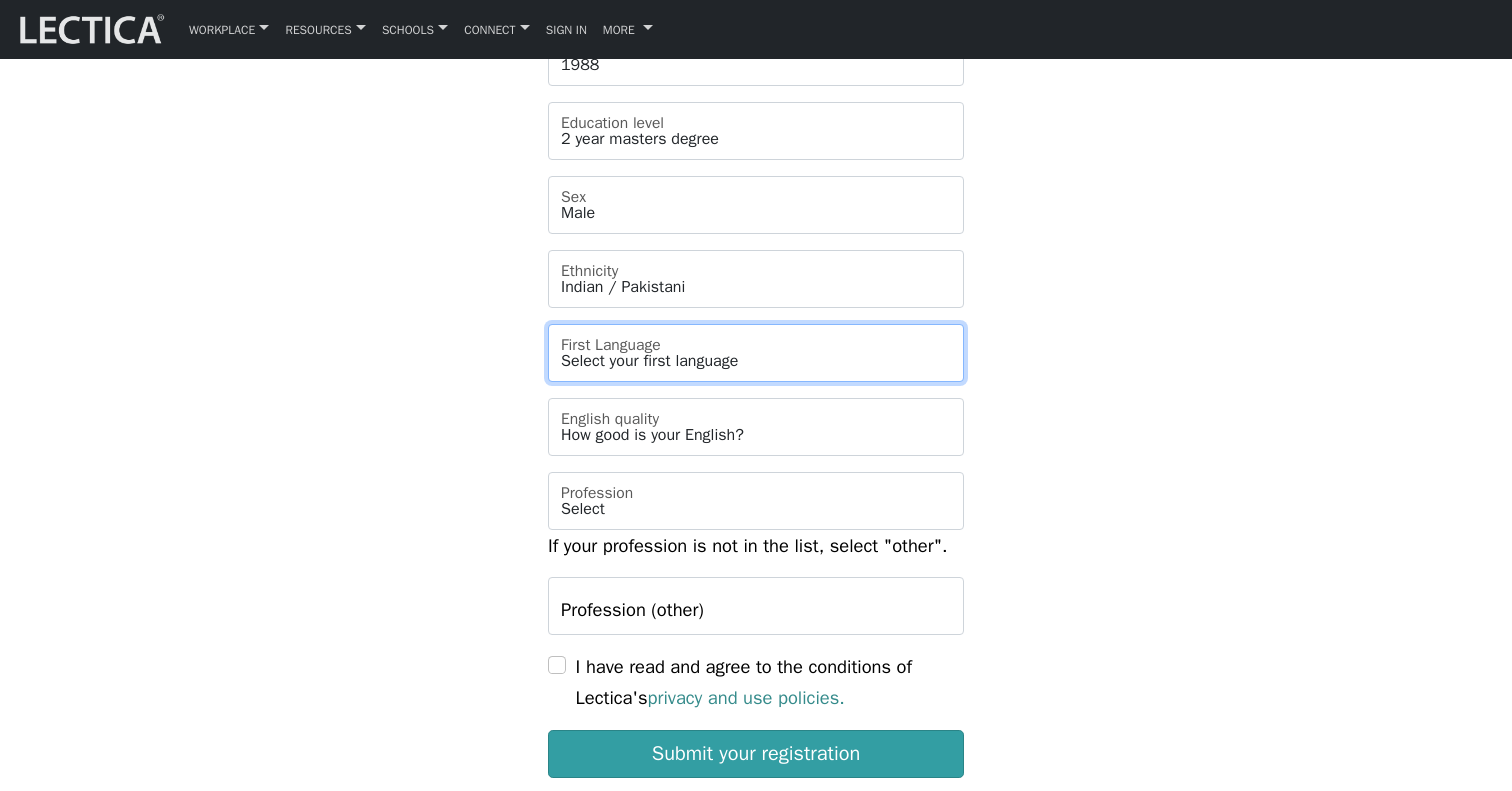 select on "1927" 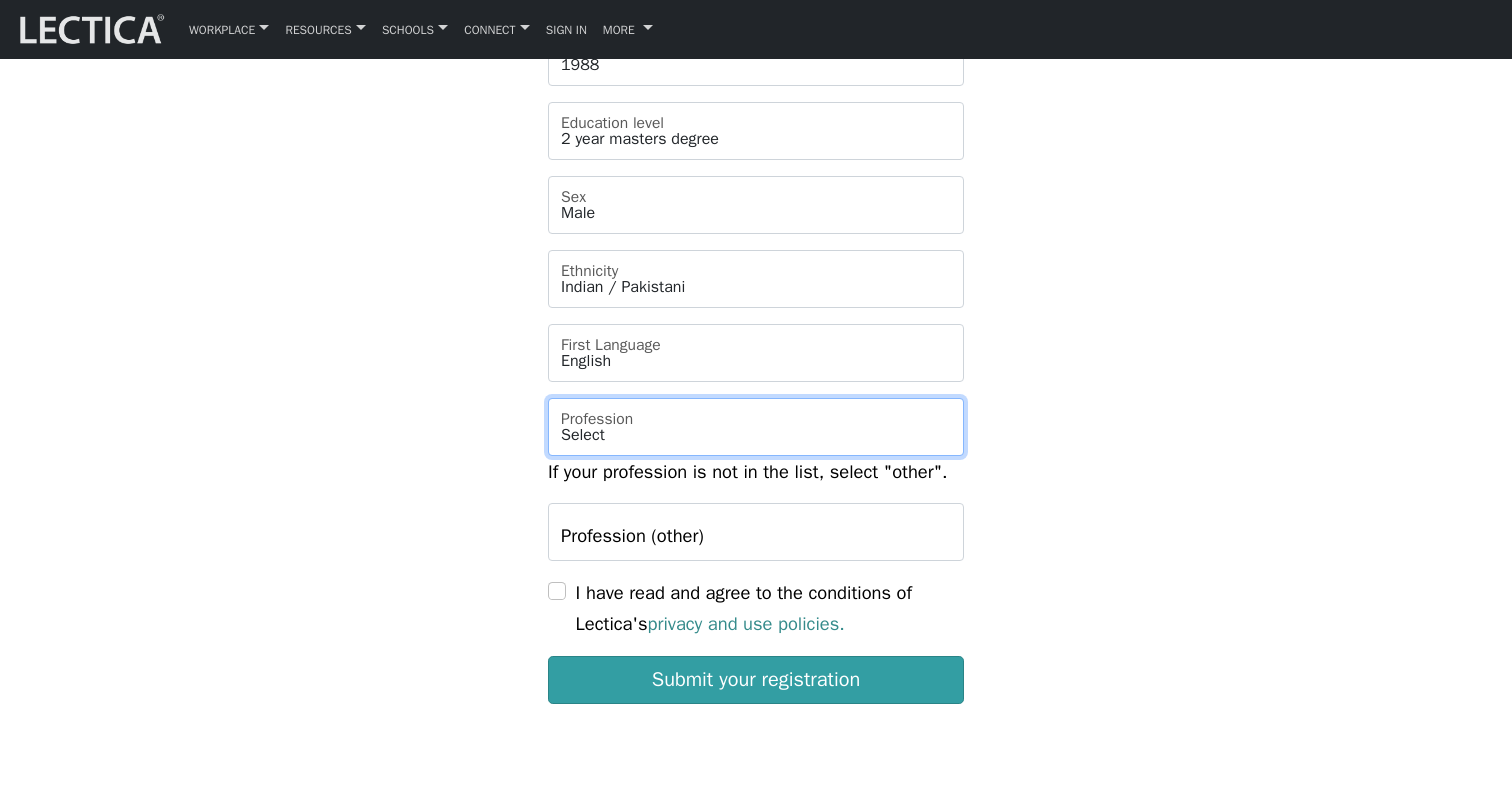 click on "Select
academic
accounting/finance
administration
arts: performing
arts: visual
athletics
banking
bard
business (general)
clergy
coaching/consulting
communications
counselling/psychotherapy
economics
education: admin 13+
education: admin K-12
educational assessment
education: policy 13+
education: policy K-12
education: program evaluation
education: teacher educator
education: teaching (13+)
education: teaching (K-12)
engineering
entrepreneurship
farming
government
health care: alternative
health care: conventional
human resources
hunter-gatherer
insurance
labor
law
management
manufacturing
media
military
networking
OPT OUT
(other)
philanthropy
politics
protective services
psychometrics
public relations
research
sales/marketing
scribe
service industry" at bounding box center (756, 427) 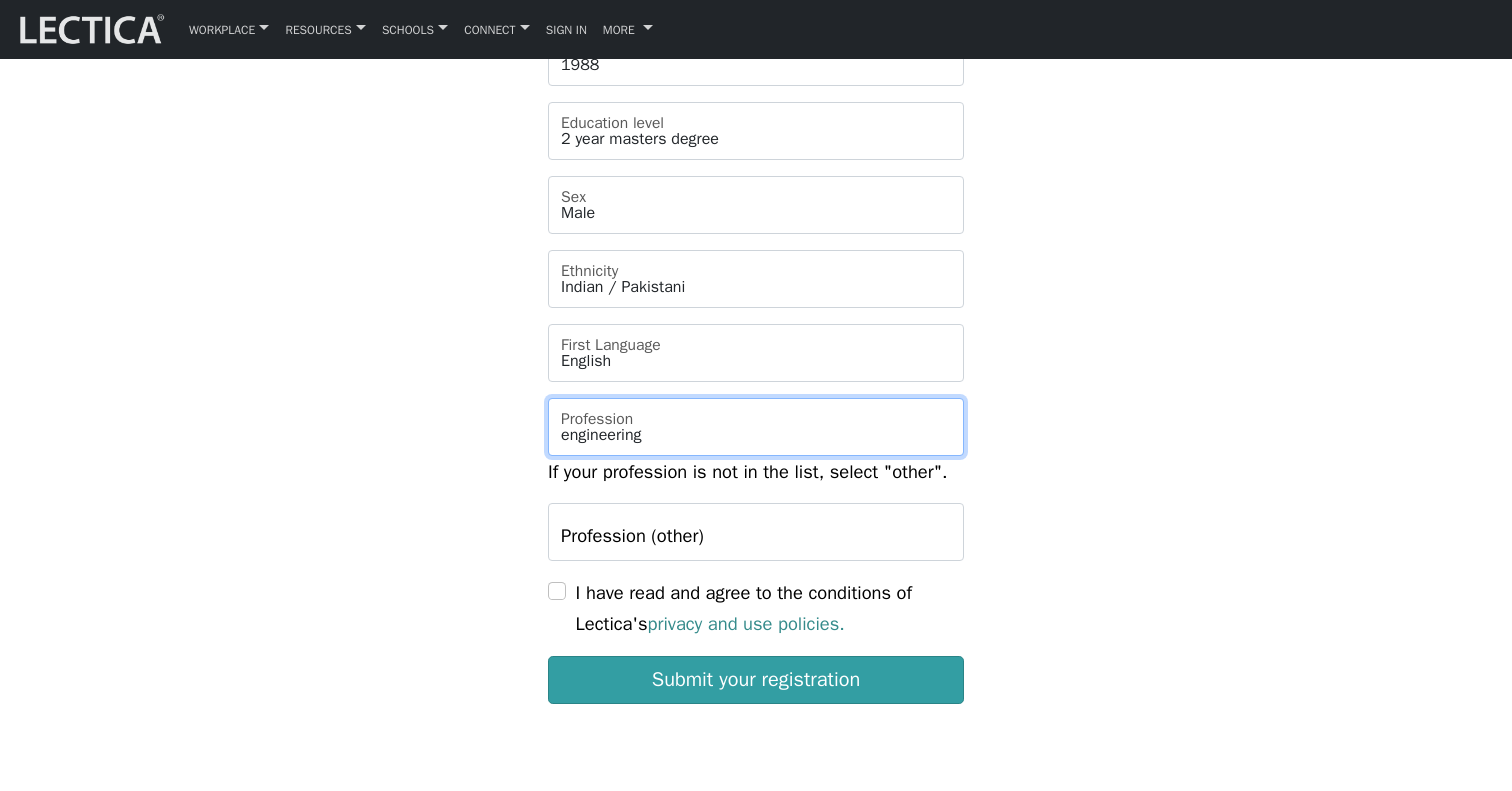 scroll, scrollTop: 1472, scrollLeft: 0, axis: vertical 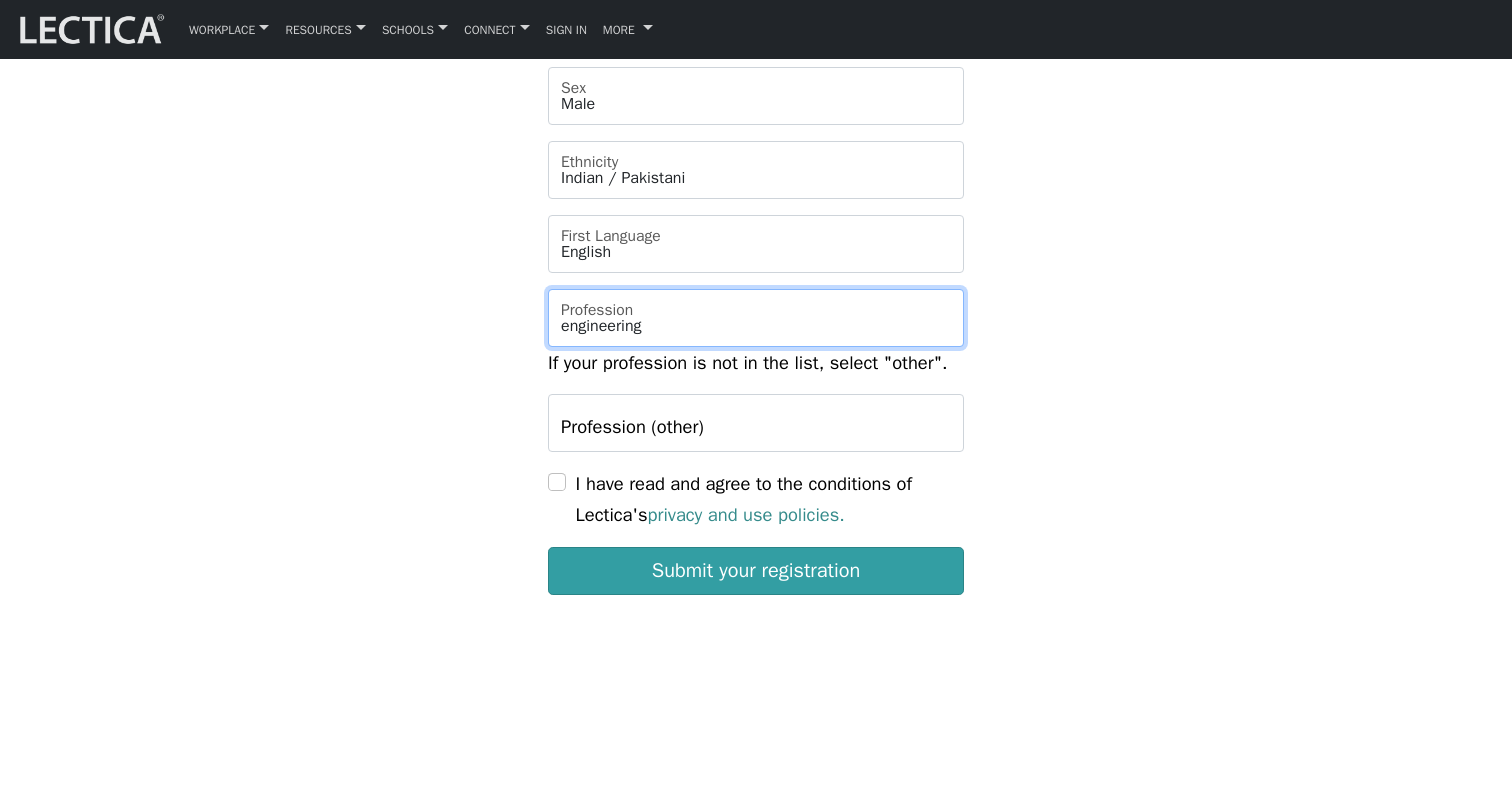 click on "Select
academic
accounting/finance
administration
arts: performing
arts: visual
athletics
banking
bard
business (general)
clergy
coaching/consulting
communications
counselling/psychotherapy
economics
education: admin 13+
education: admin K-12
educational assessment
education: policy 13+
education: policy K-12
education: program evaluation
education: teacher educator
education: teaching (13+)
education: teaching (K-12)
engineering
entrepreneurship
farming
government
health care: alternative
health care: conventional
human resources
hunter-gatherer
insurance
labor
law
management
manufacturing
media
military
networking
OPT OUT
(other)
philanthropy
politics
protective services
psychometrics
public relations
research
sales/marketing
scribe
service industry" at bounding box center [756, 318] 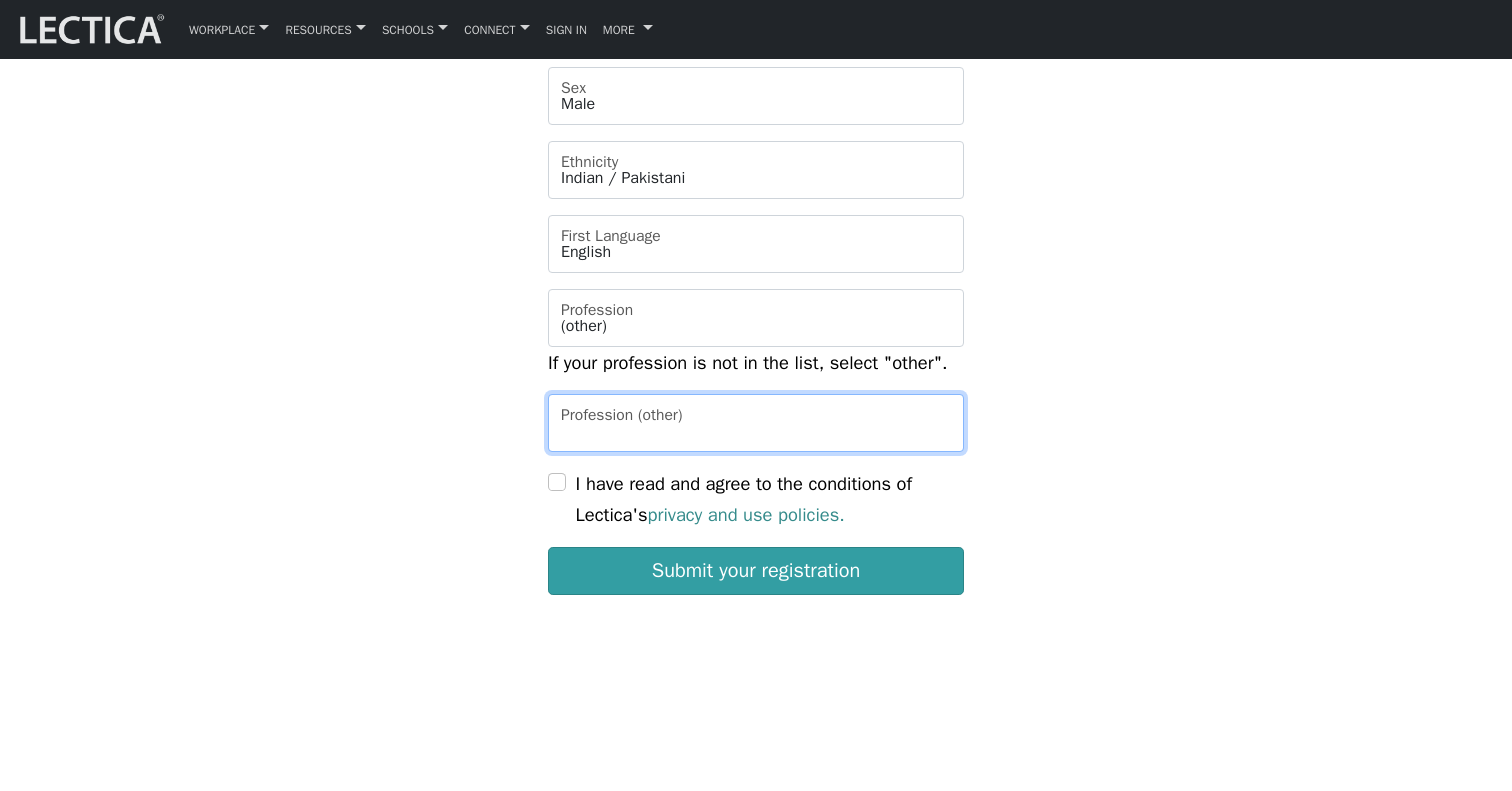 click on "Profession (other)" at bounding box center (756, 423) 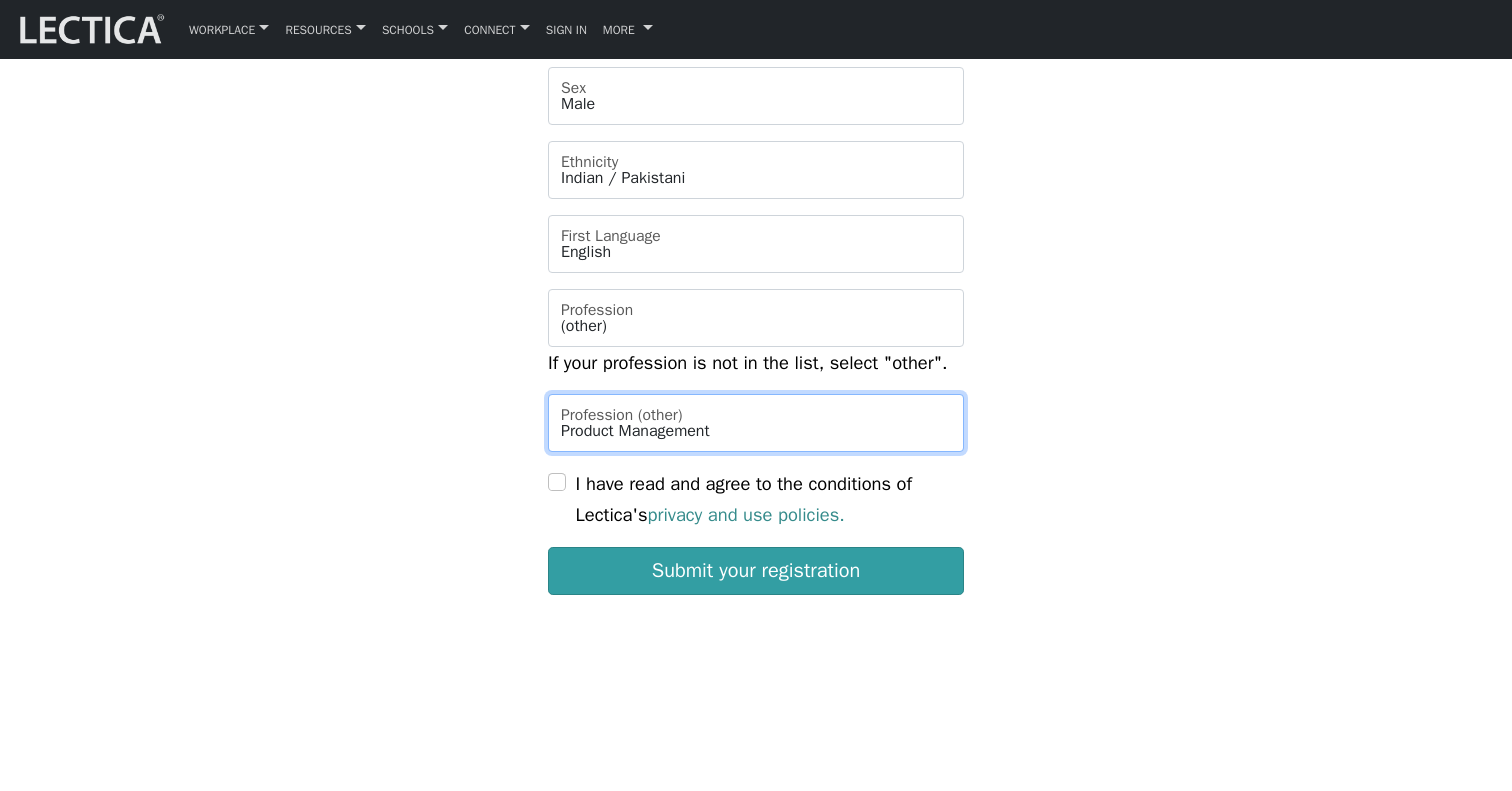type on "Product Management" 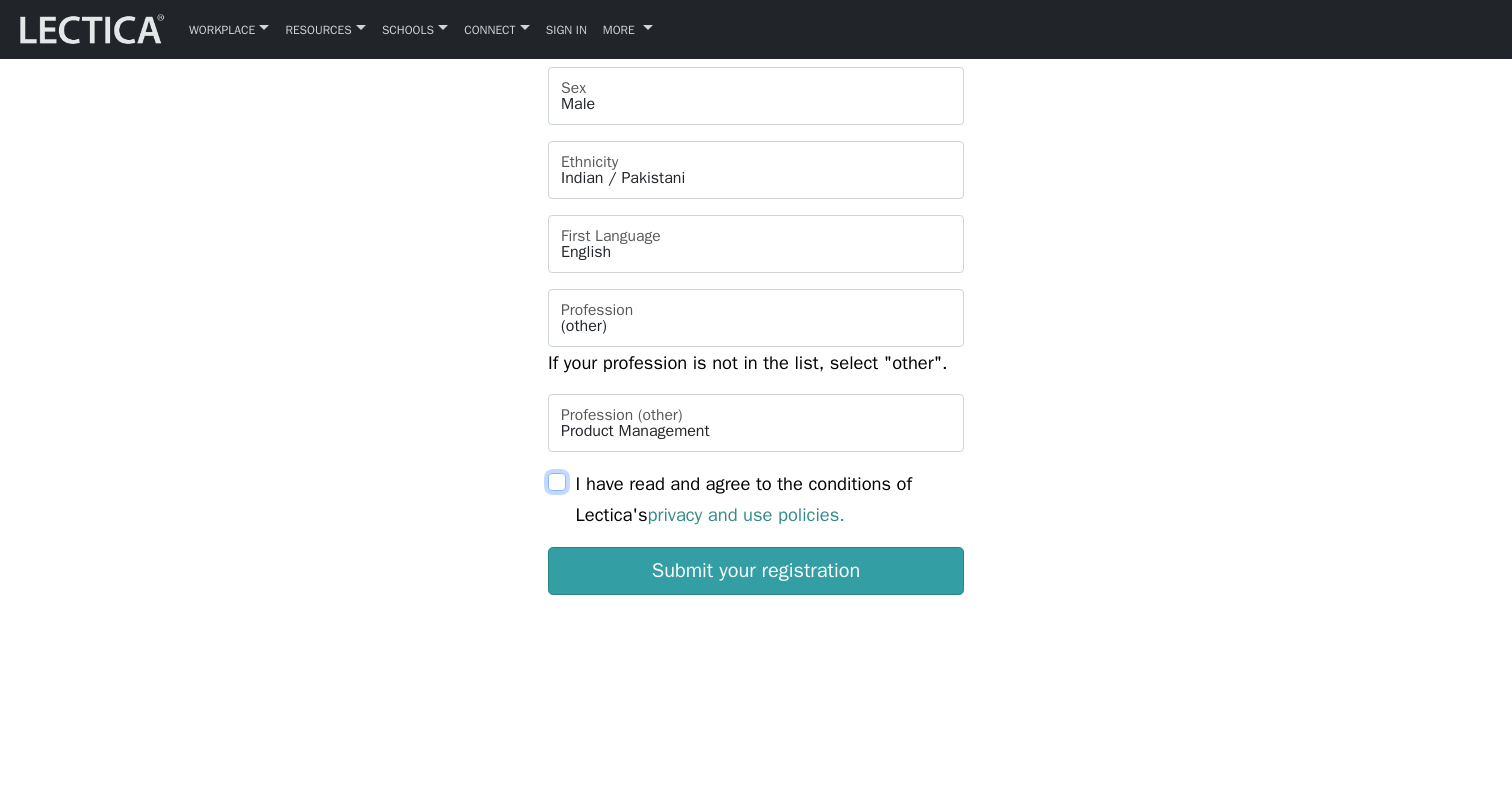 click on "I have read and agree to the conditions of Lectica's
privacy and use policies." at bounding box center (557, 482) 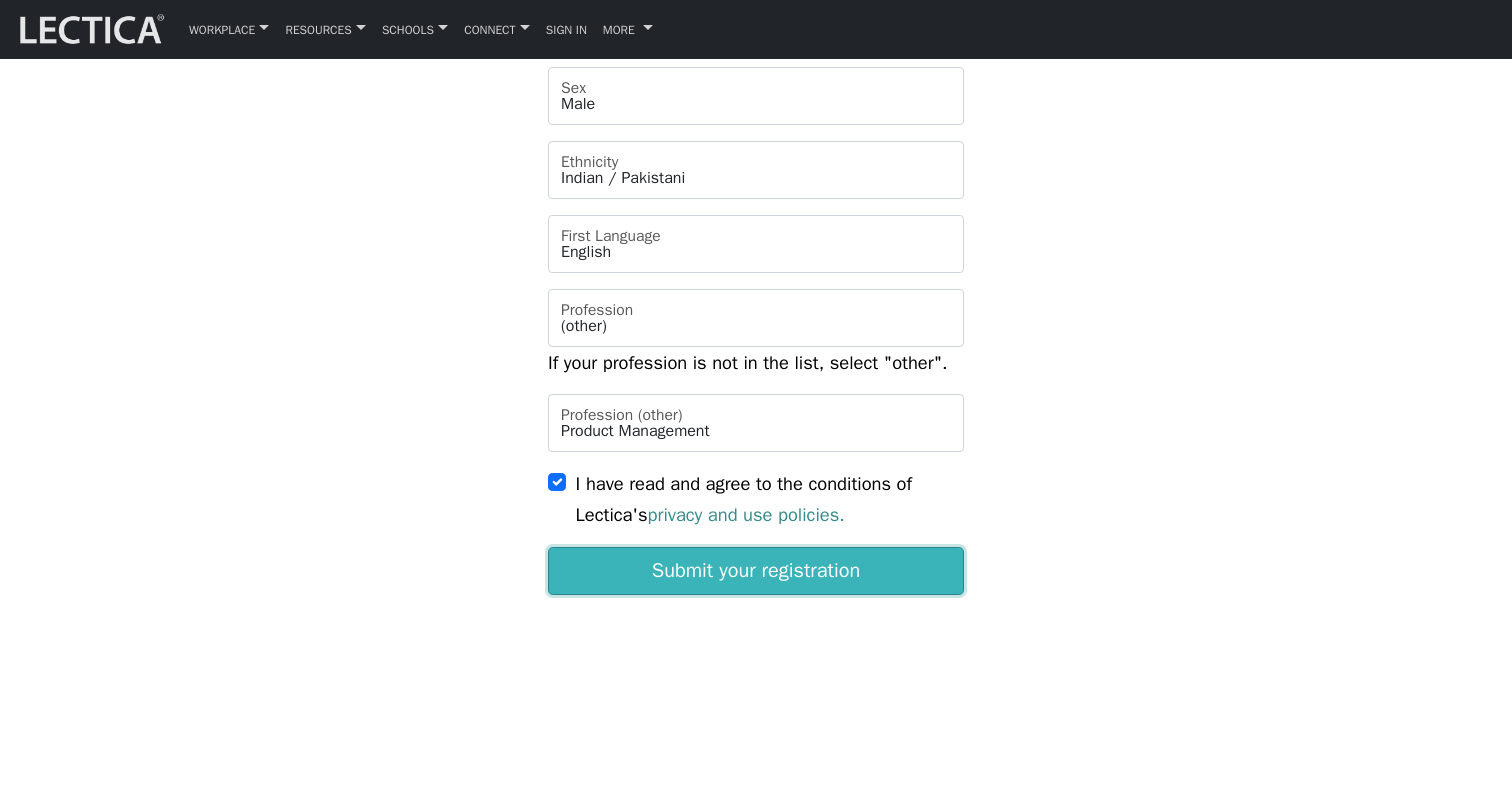 click on "Submit your registration" at bounding box center [756, 571] 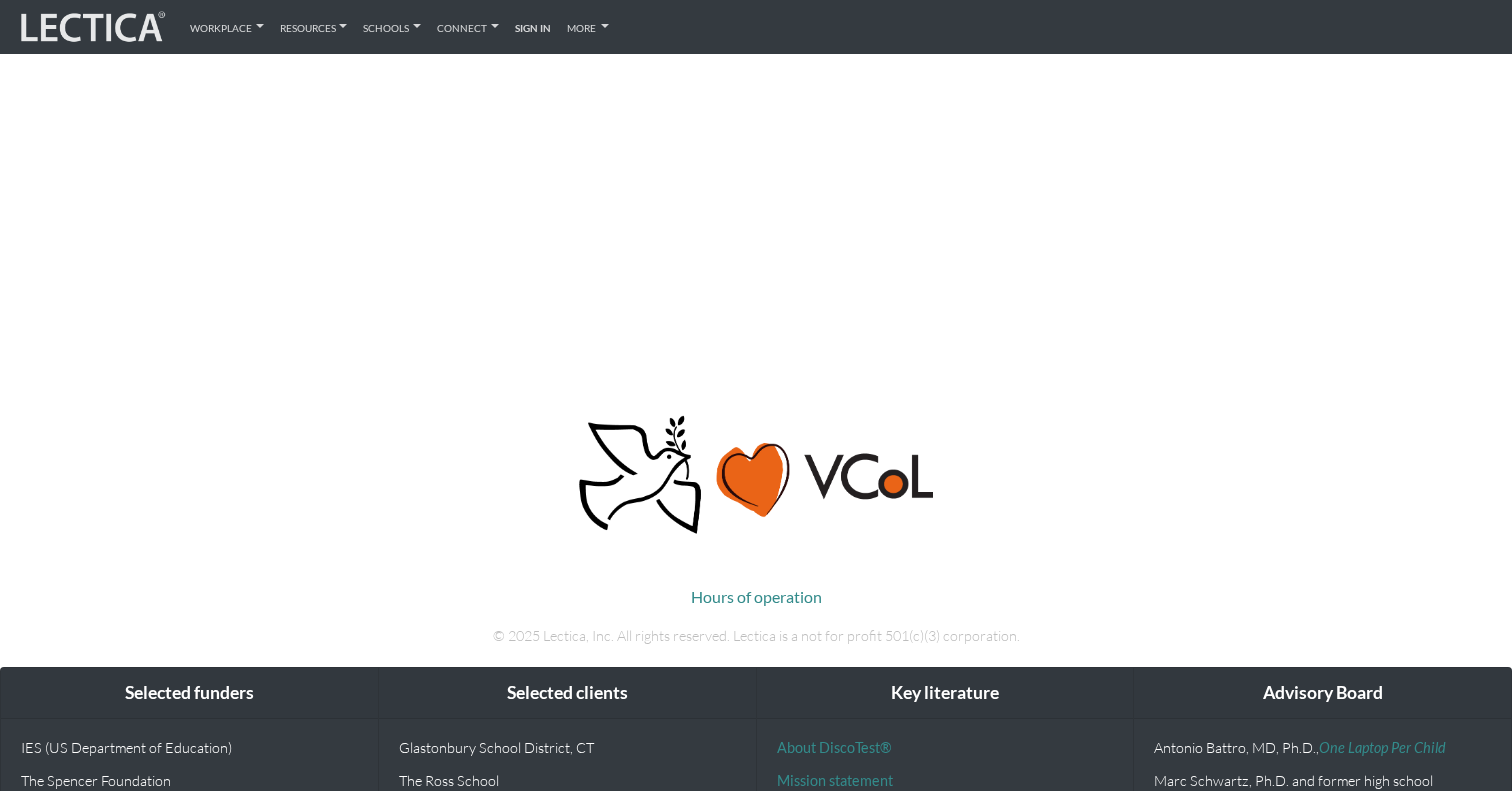 scroll, scrollTop: 522, scrollLeft: 0, axis: vertical 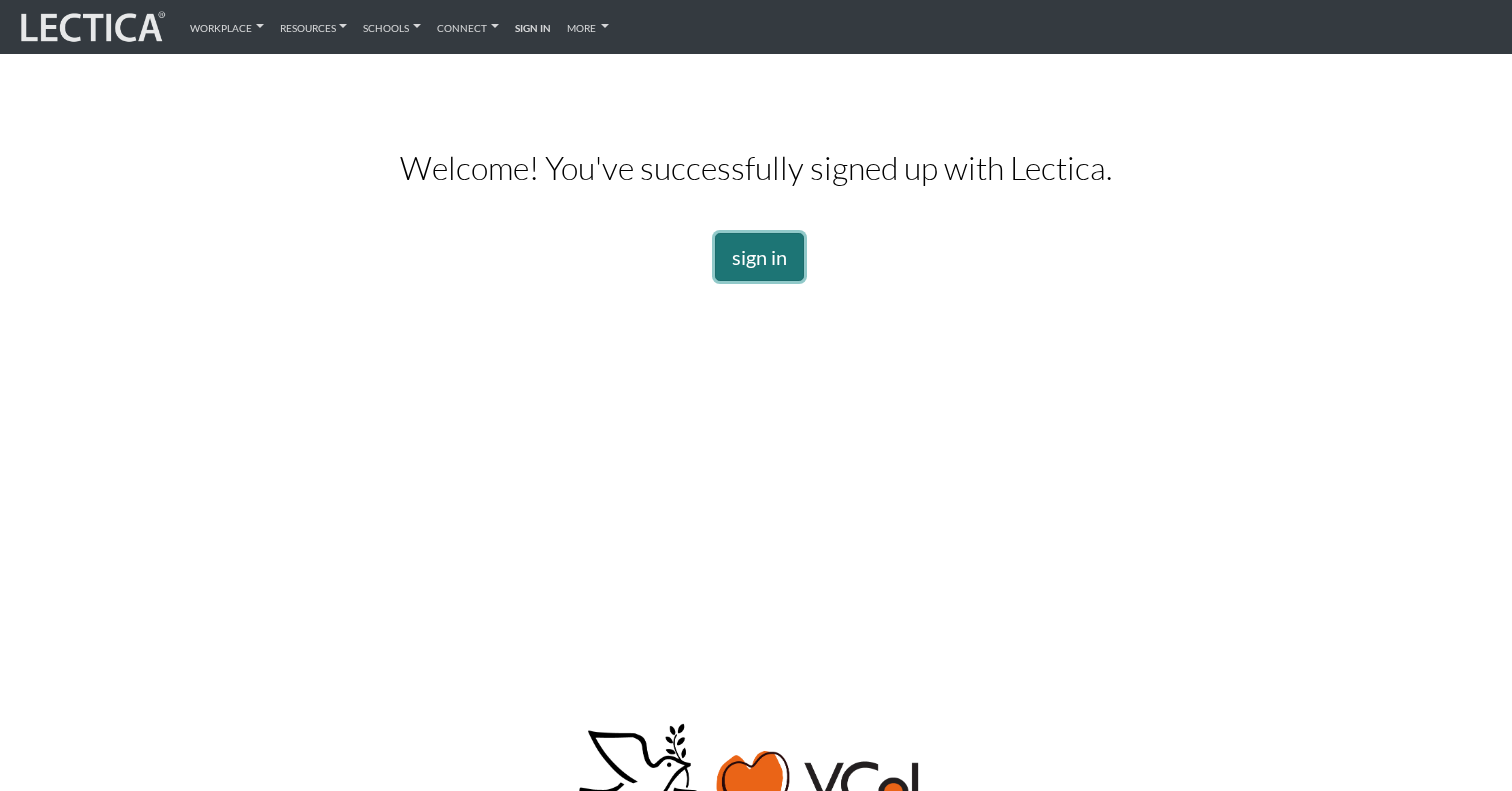click on "sign in" at bounding box center (759, 257) 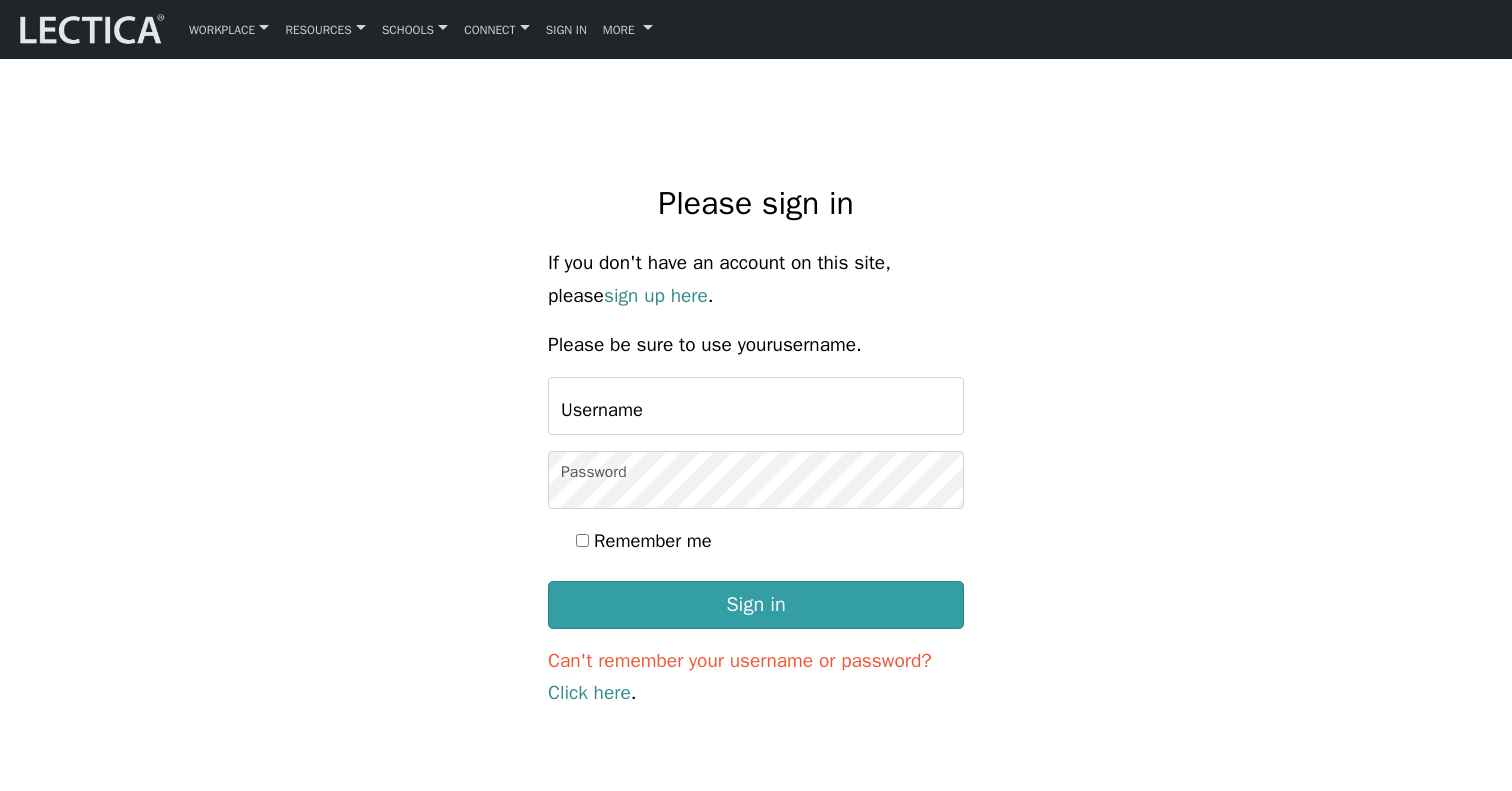 scroll, scrollTop: 0, scrollLeft: 0, axis: both 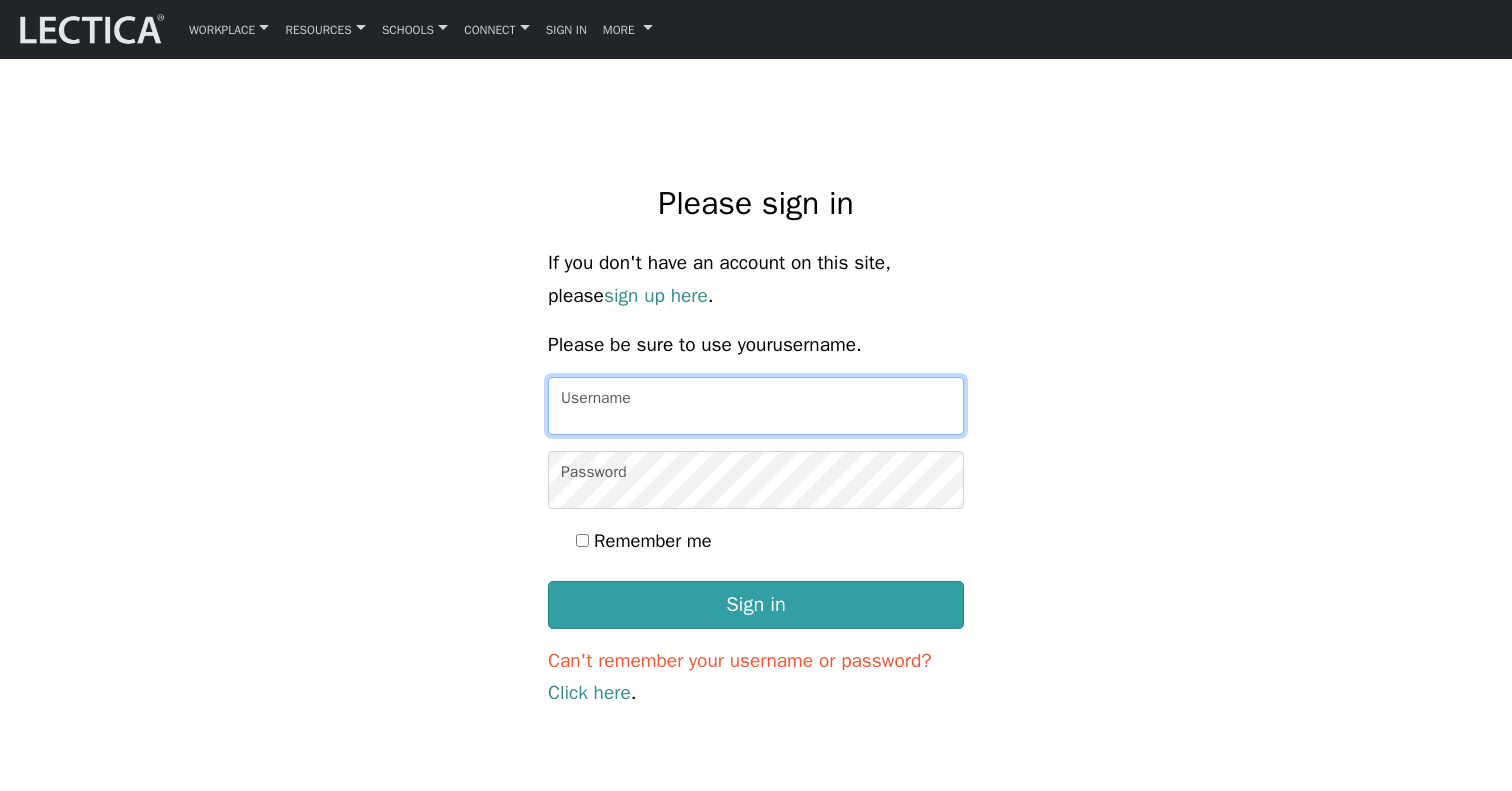 type on "[FIRST][LAST]" 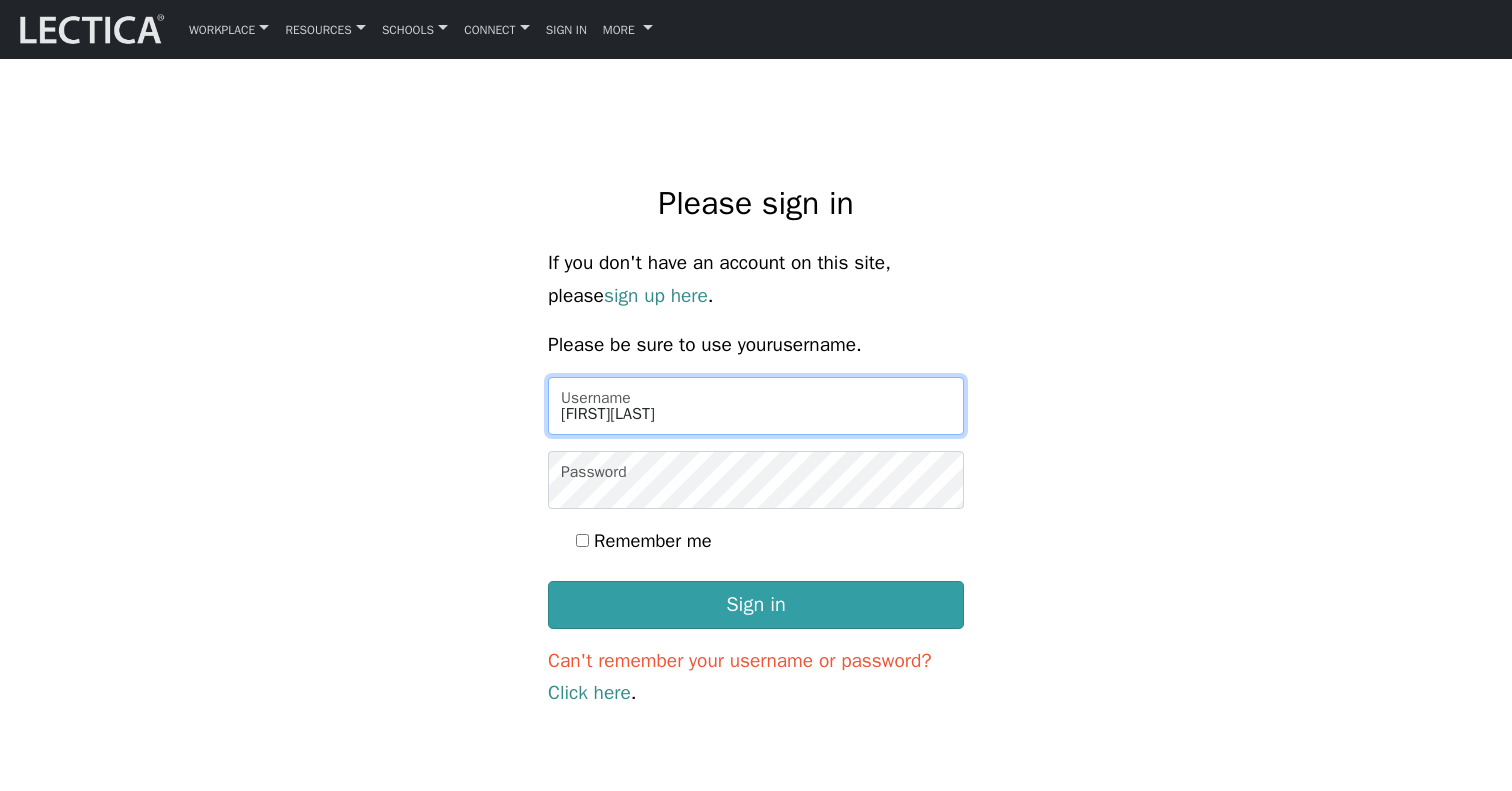 click on "[FIRST][LAST]" at bounding box center [756, 406] 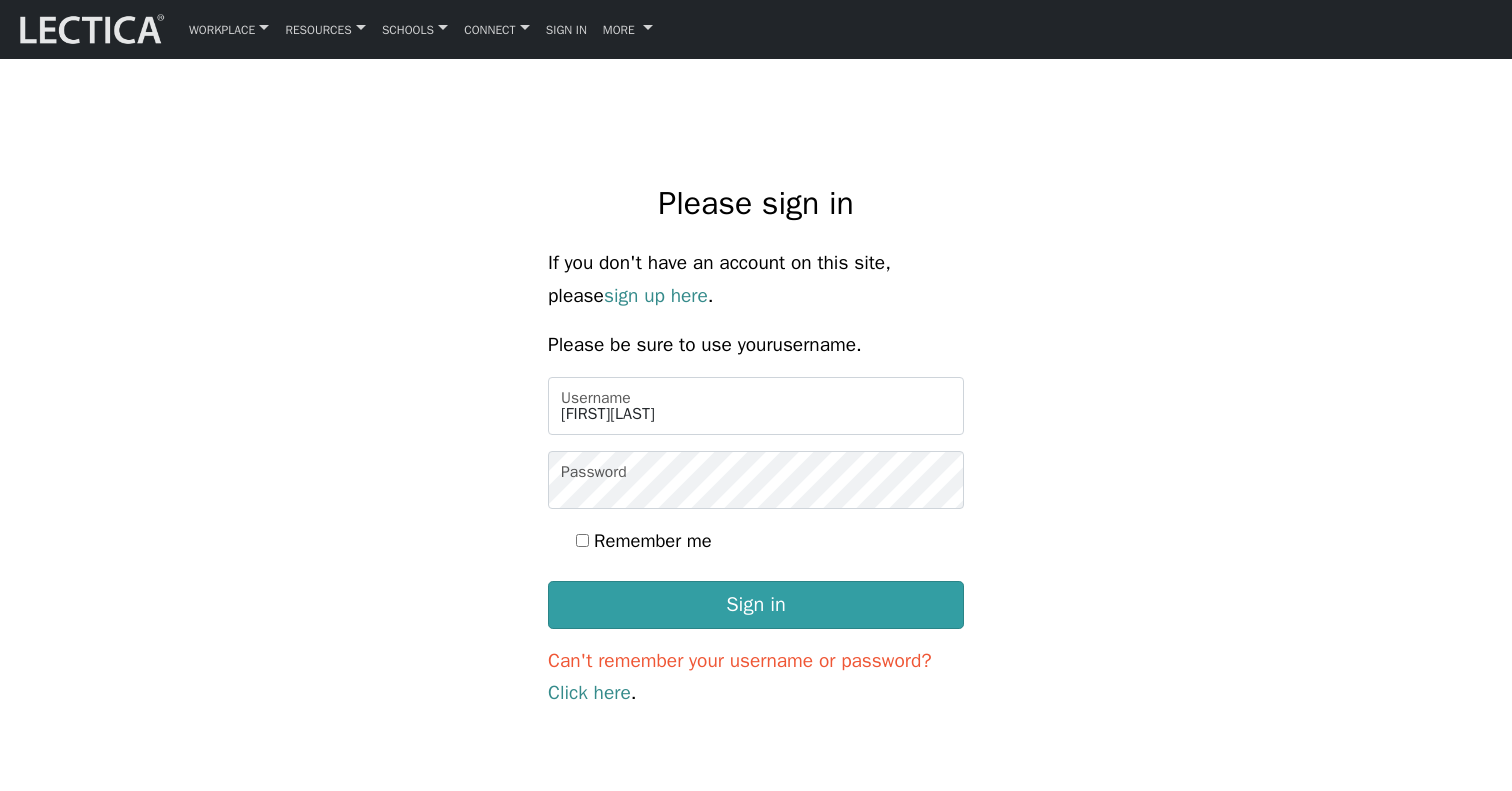 click on "Remember me" at bounding box center (756, 540) 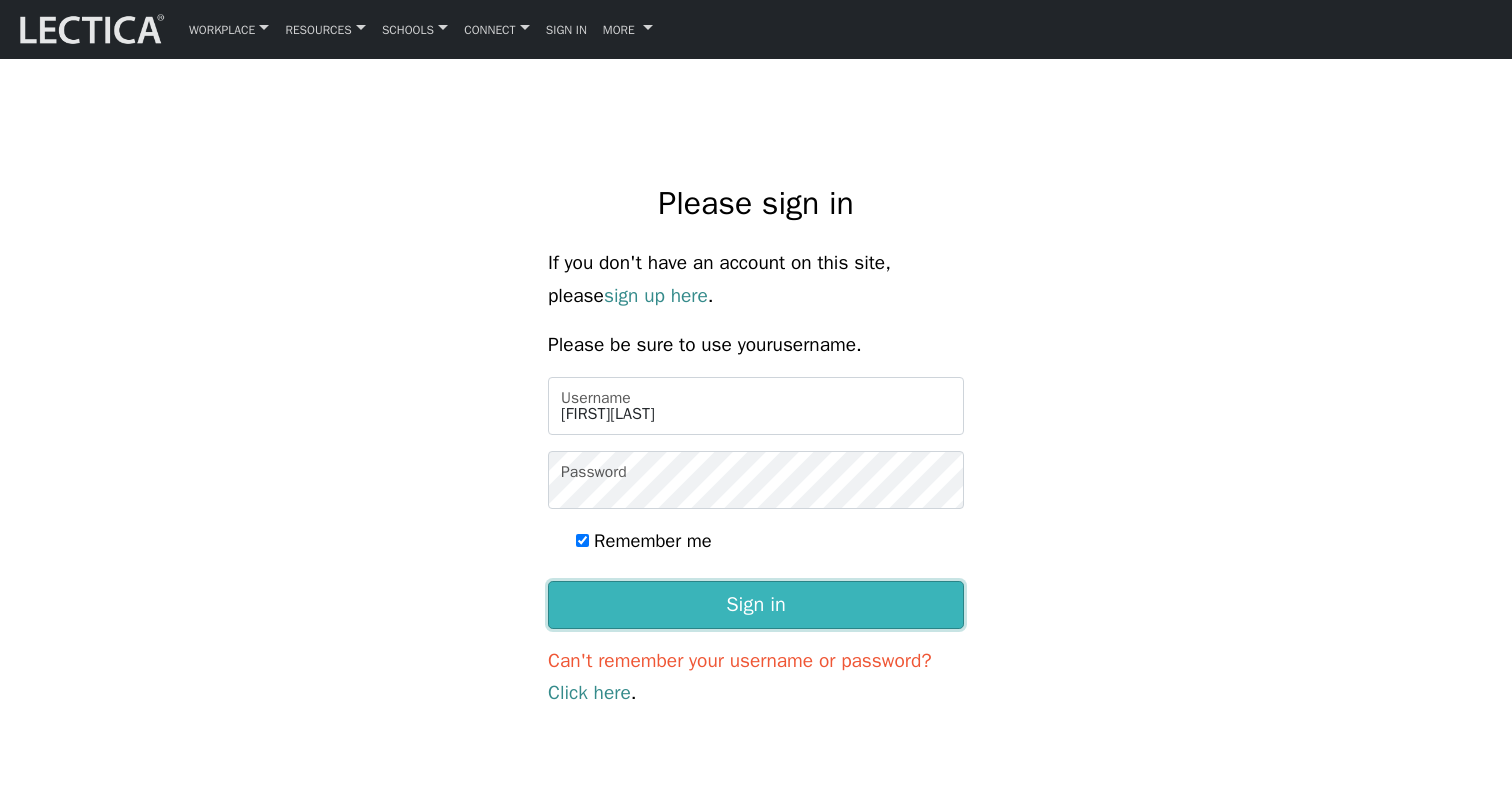 click on "Sign in" at bounding box center [756, 605] 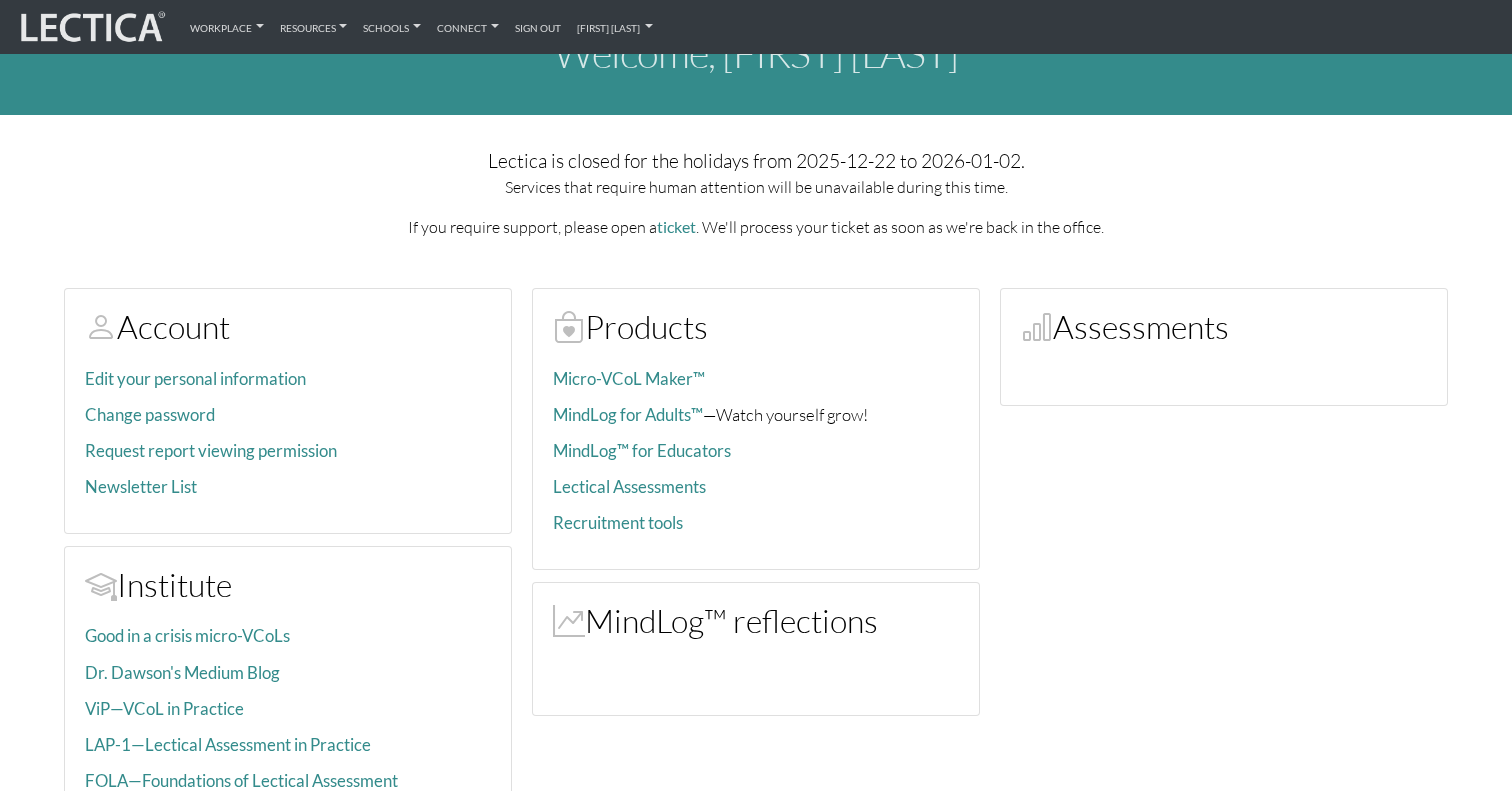 scroll, scrollTop: 0, scrollLeft: 0, axis: both 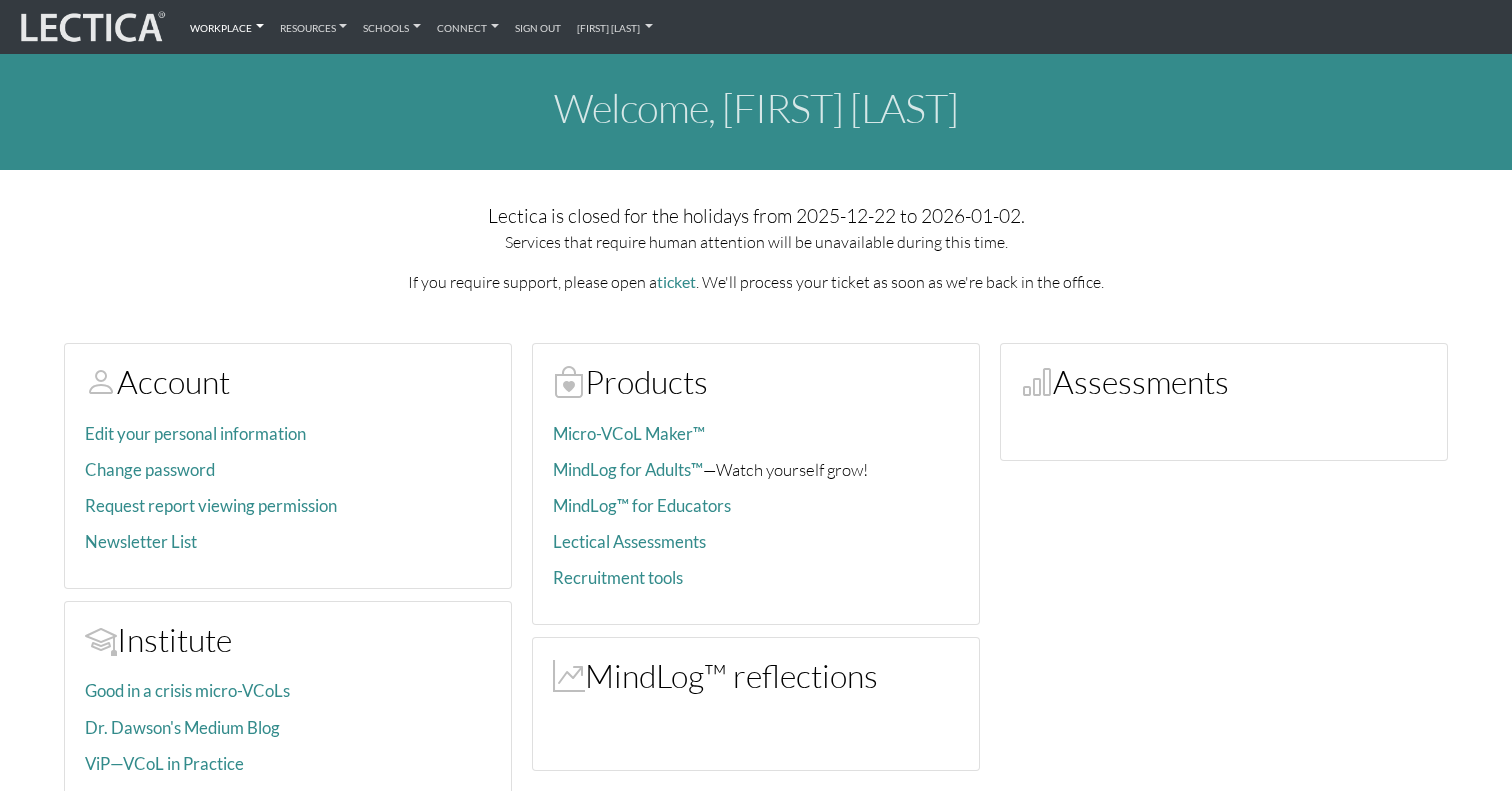click on "Workplace" at bounding box center (227, 27) 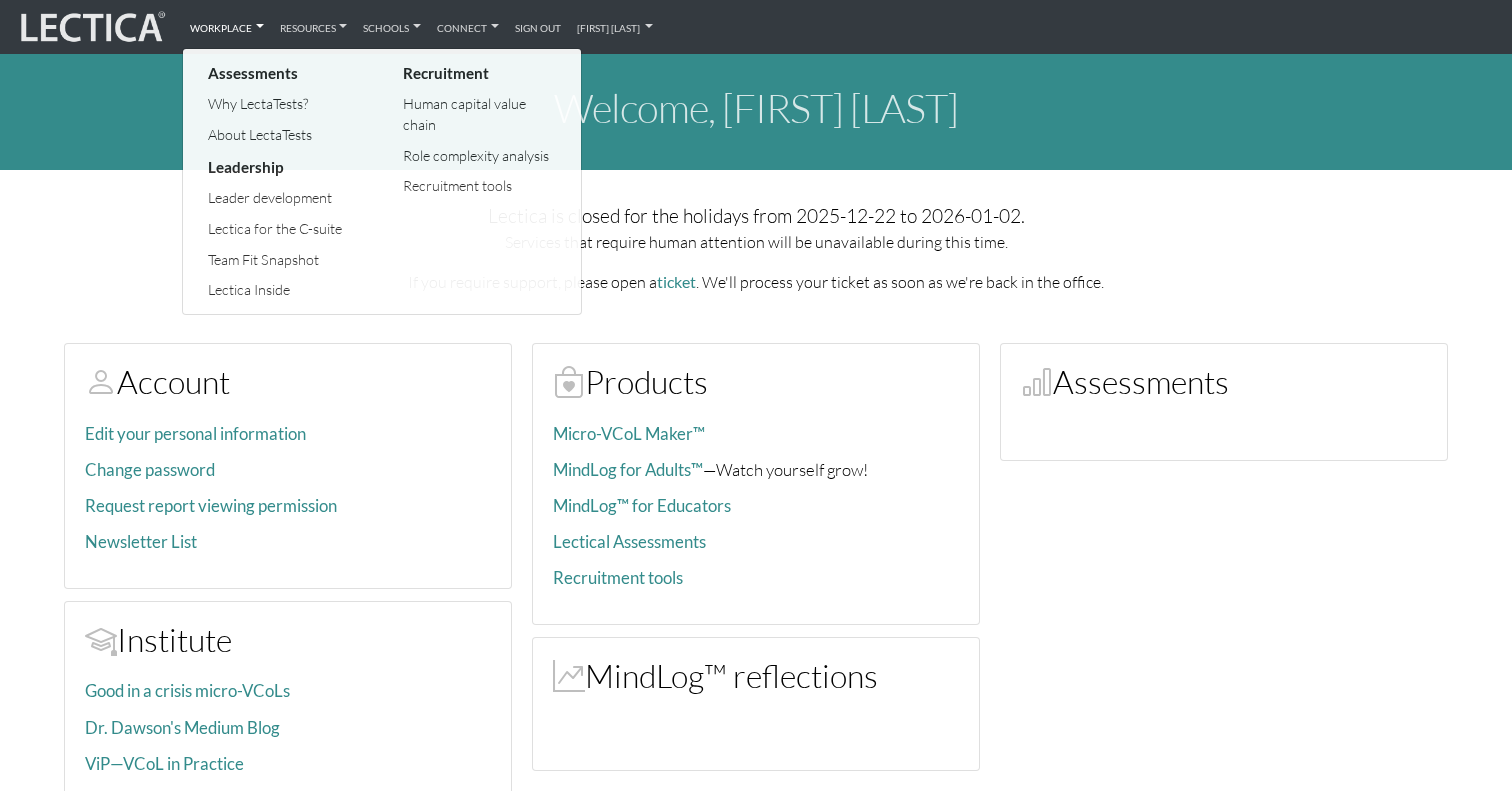 click on "Account   Edit your personal information   Change password   Request report viewing permission   Newsletter List      Institute   Good in a crisis micro-VCoLs   Dr. Dawson's Medium Blog   ViP—VCoL in Practice   LAP-1—Lectical Assessment in Practice   FOLA—Foundations of Lectical Assessment      Products   Micro-VCoL Maker™   MindLog for Adults™ —Watch yourself grow!   MindLog™ for Educators   Lectical Assessments   Recruitment tools      MindLog™ reflections          Assessments" at bounding box center [756, 619] 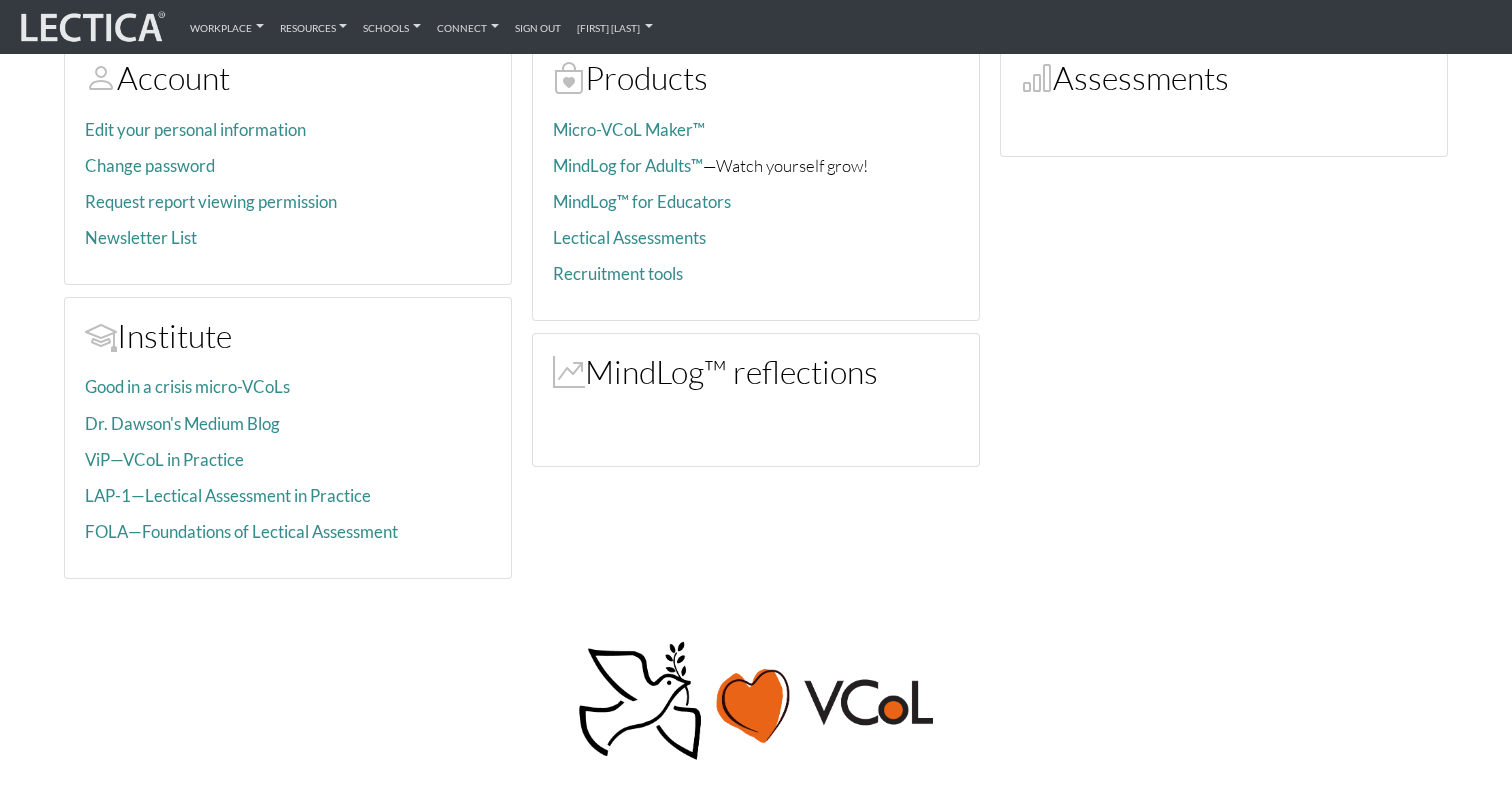scroll, scrollTop: 0, scrollLeft: 0, axis: both 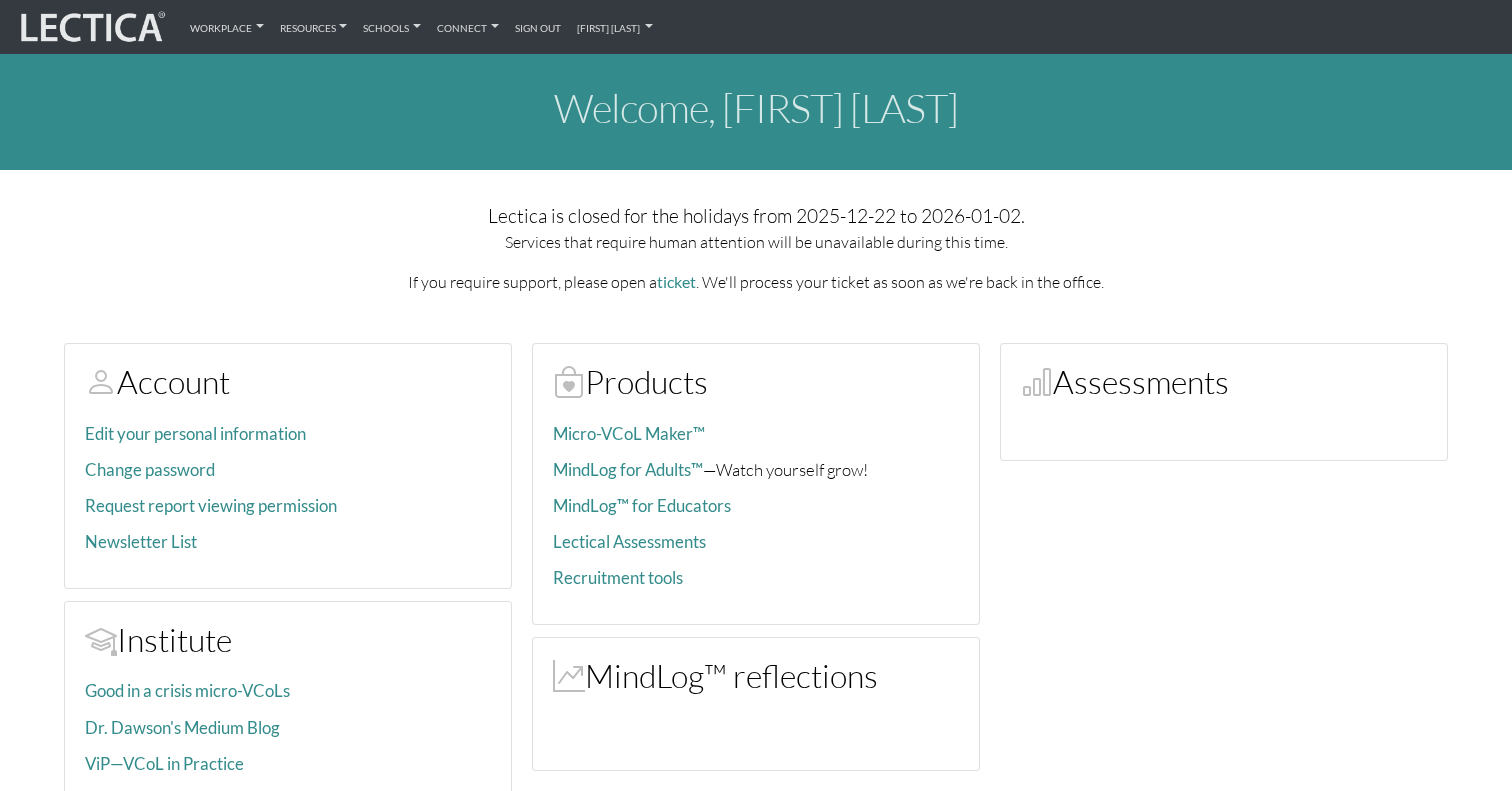 click on "Account   Edit your personal information   Change password   Request report viewing permission   Newsletter List      Institute   Good in a crisis micro-VCoLs   Dr. Dawson's Medium Blog   ViP—VCoL in Practice   LAP-1—Lectical Assessment in Practice   FOLA—Foundations of Lectical Assessment      Products   Micro-VCoL Maker™   MindLog for Adults™ —Watch yourself grow!   MindLog™ for Educators   Lectical Assessments   Recruitment tools      MindLog™ reflections          Assessments" at bounding box center [756, 619] 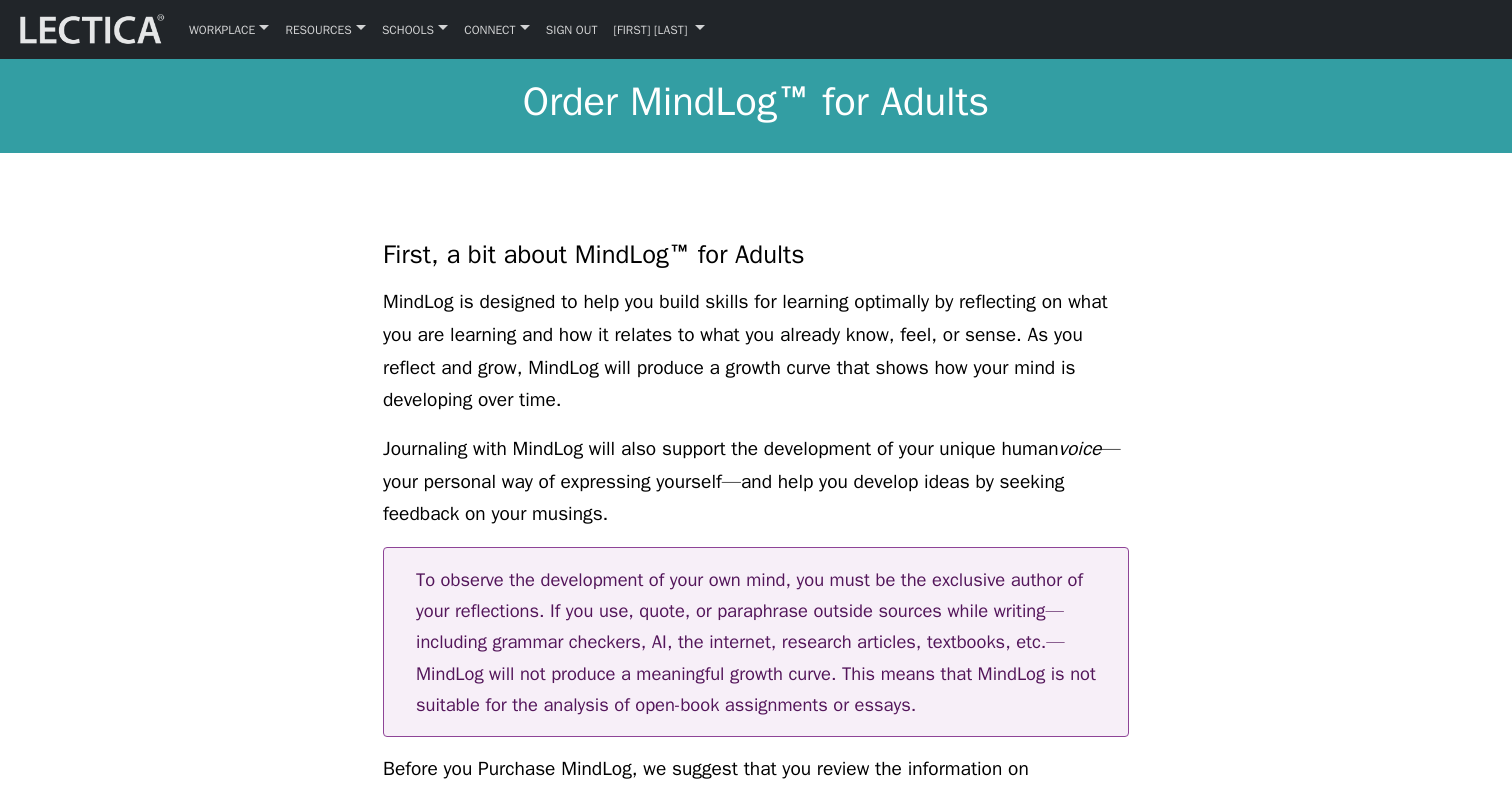select on "1988" 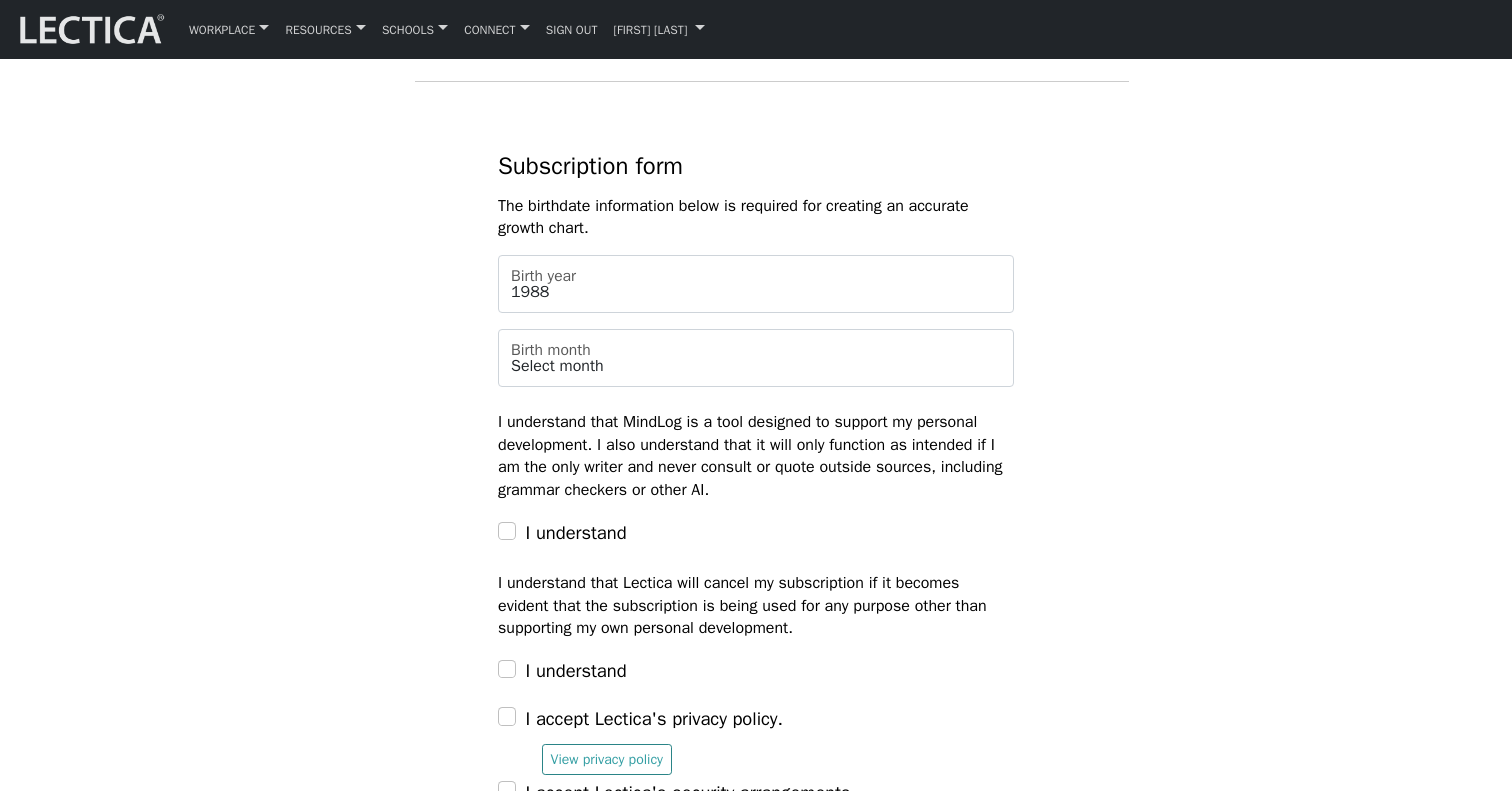 scroll, scrollTop: 1942, scrollLeft: 0, axis: vertical 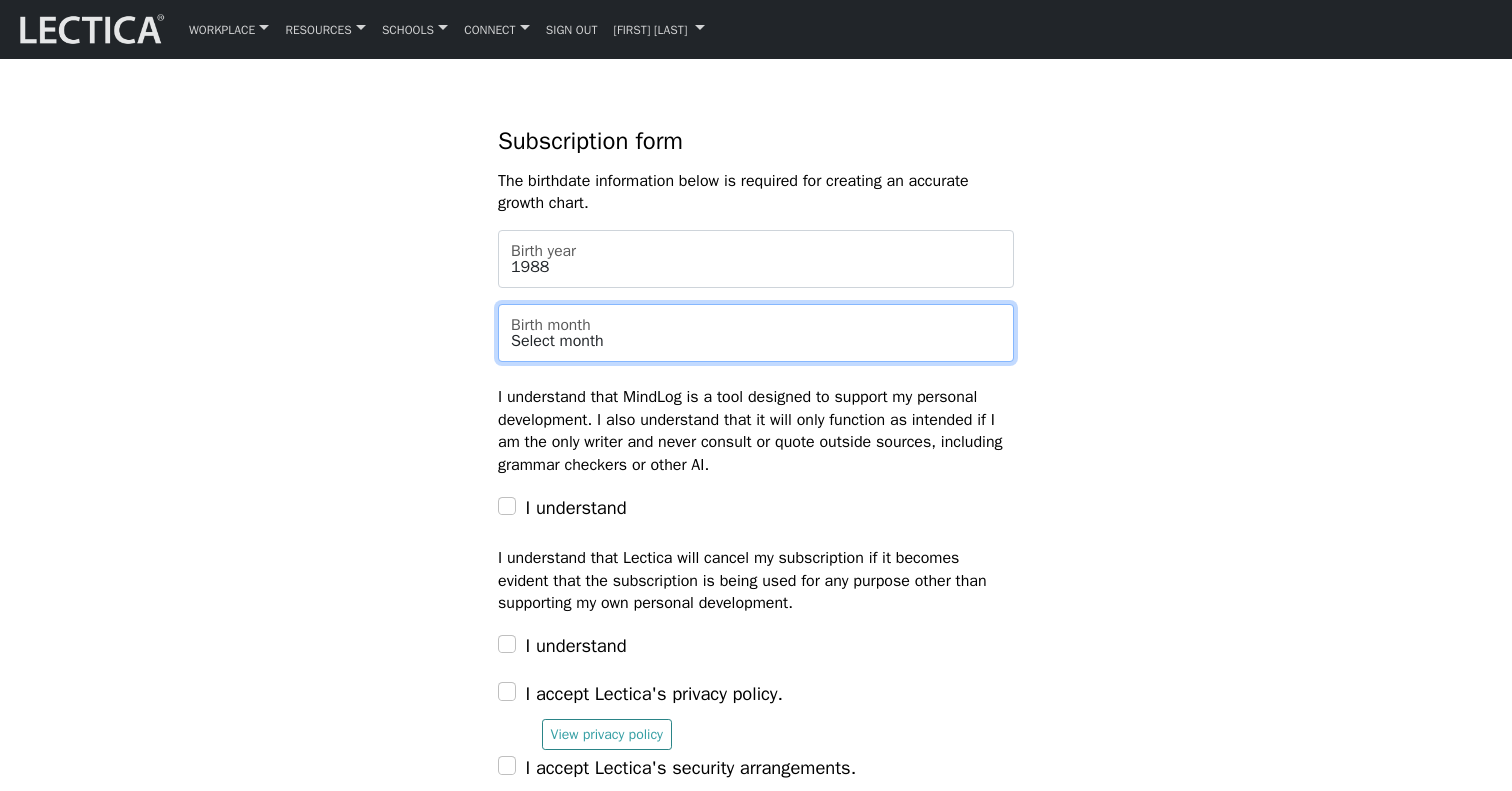 click on "Select month   January   February   March   April   May   June   July   August   September   October   November   December" at bounding box center (756, 333) 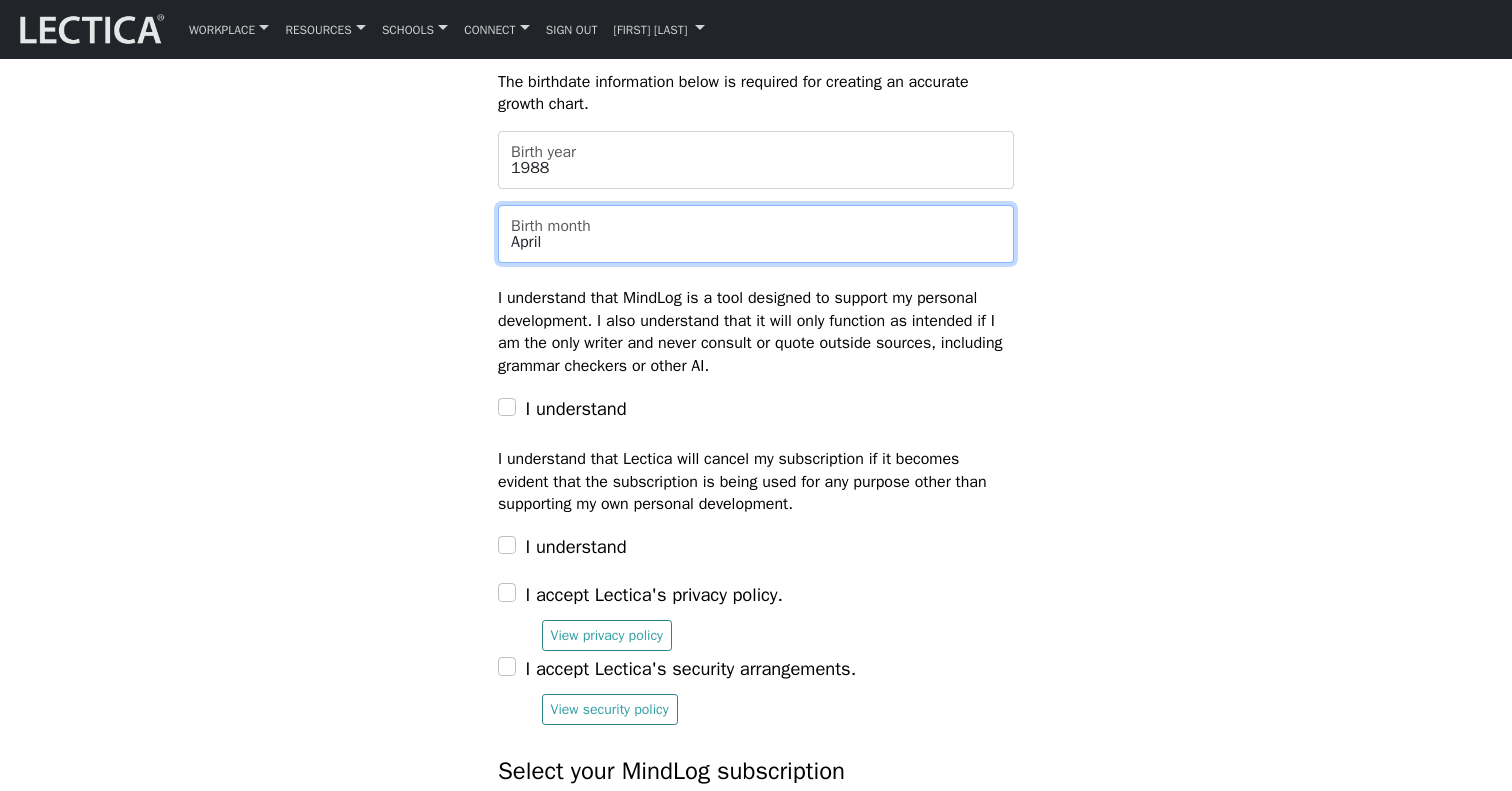 scroll, scrollTop: 2046, scrollLeft: 0, axis: vertical 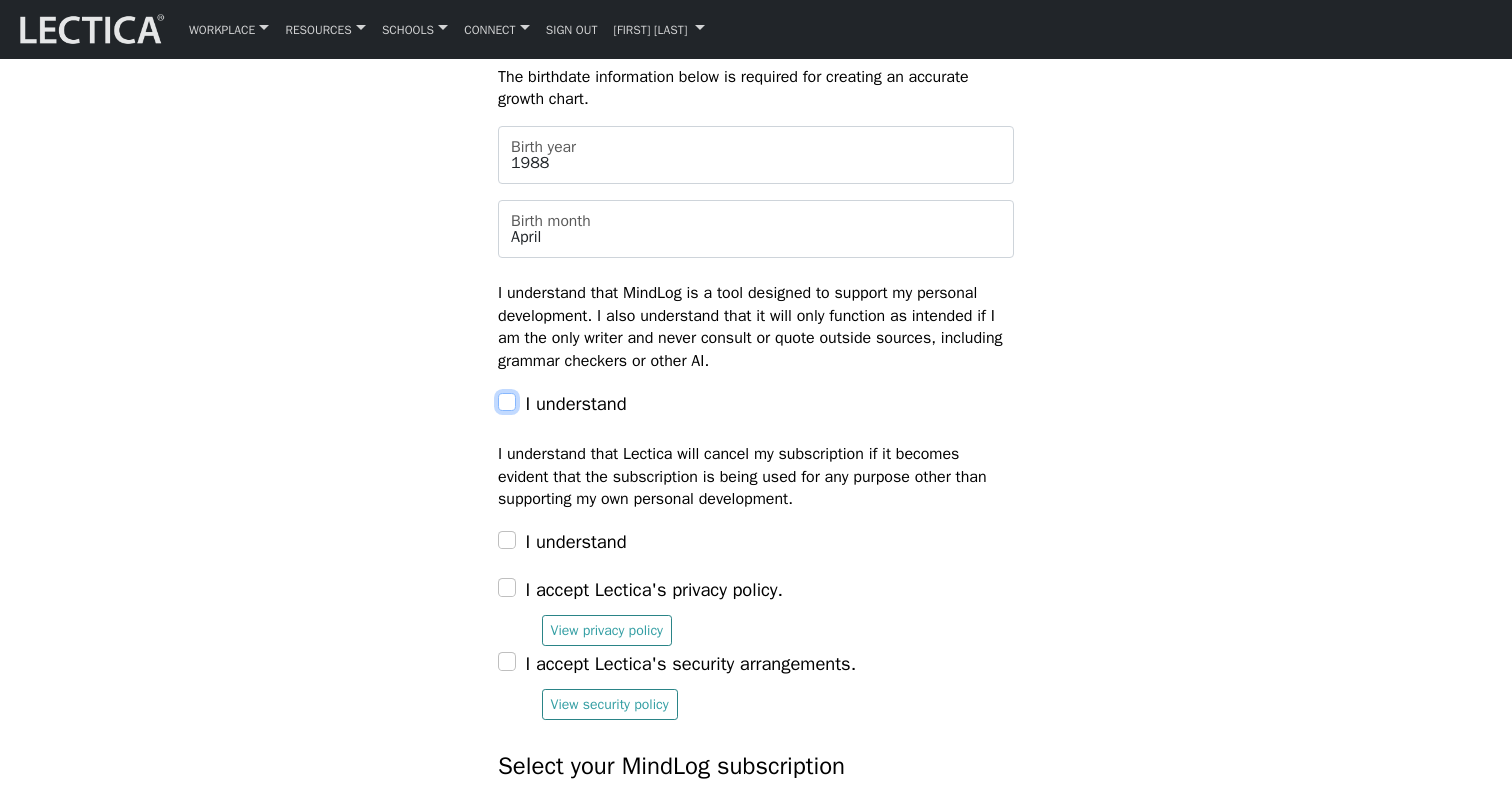 click on "I understand" at bounding box center [507, 402] 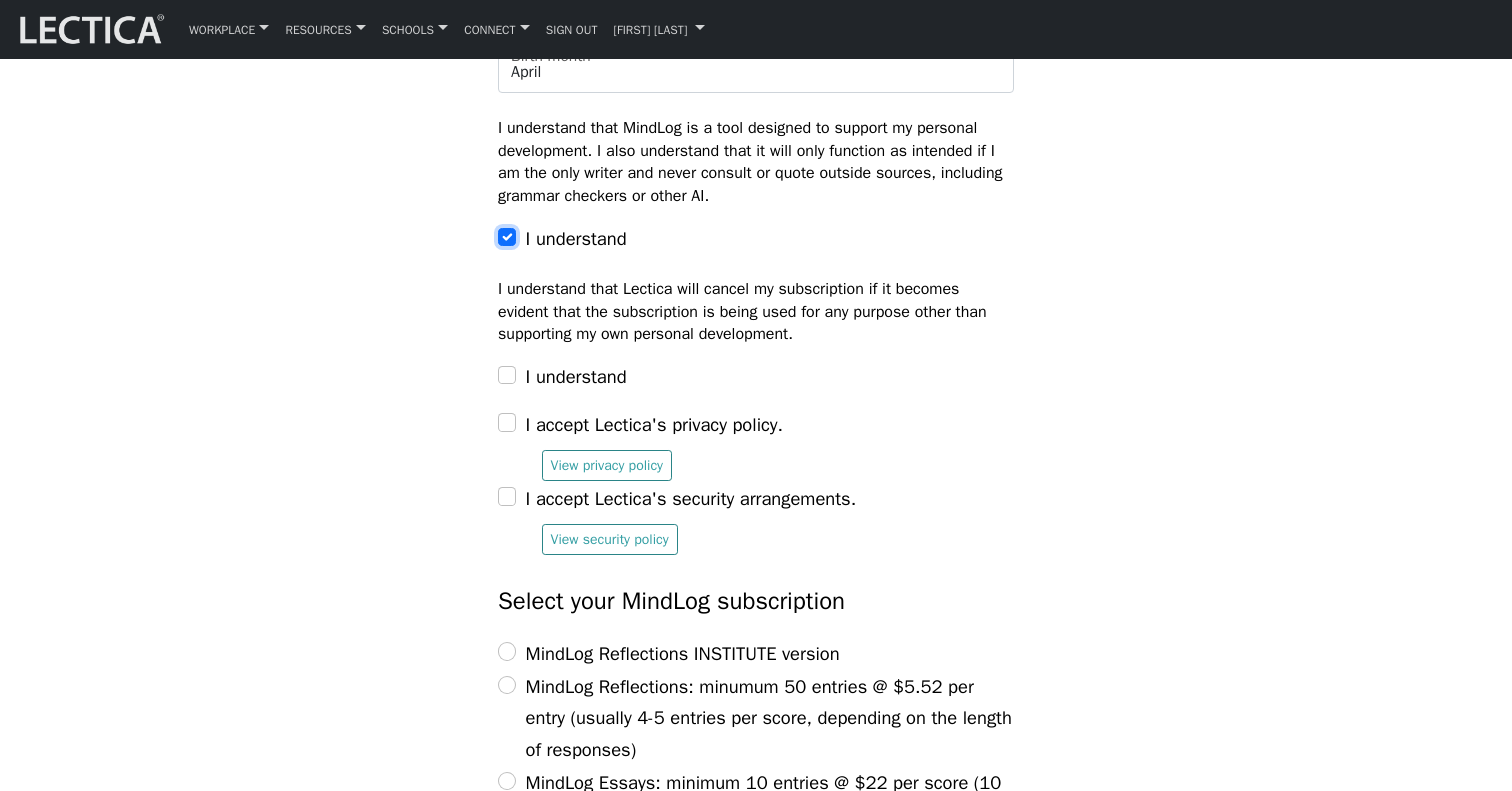 scroll, scrollTop: 2224, scrollLeft: 0, axis: vertical 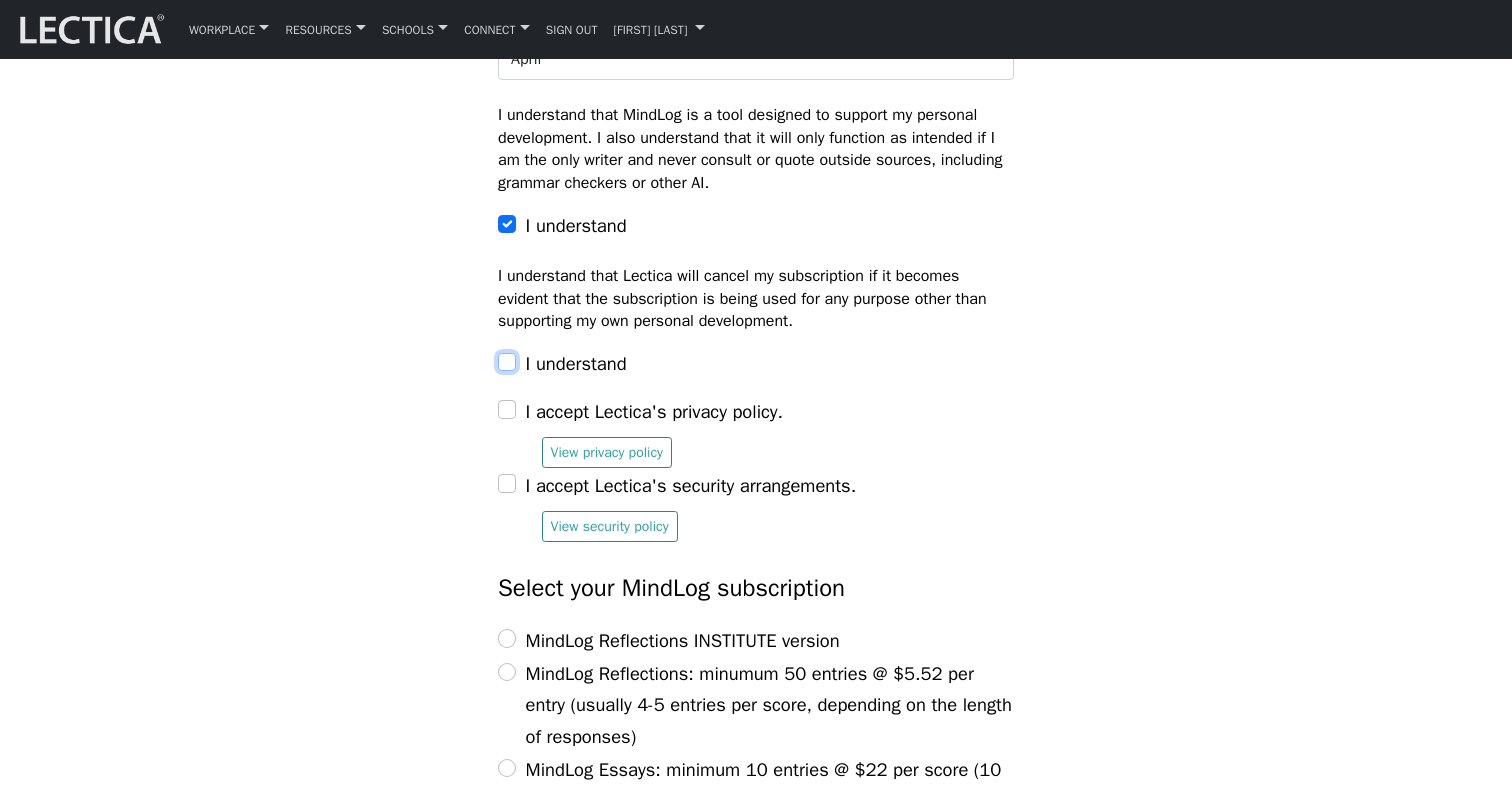 click on "I understand" at bounding box center [507, 362] 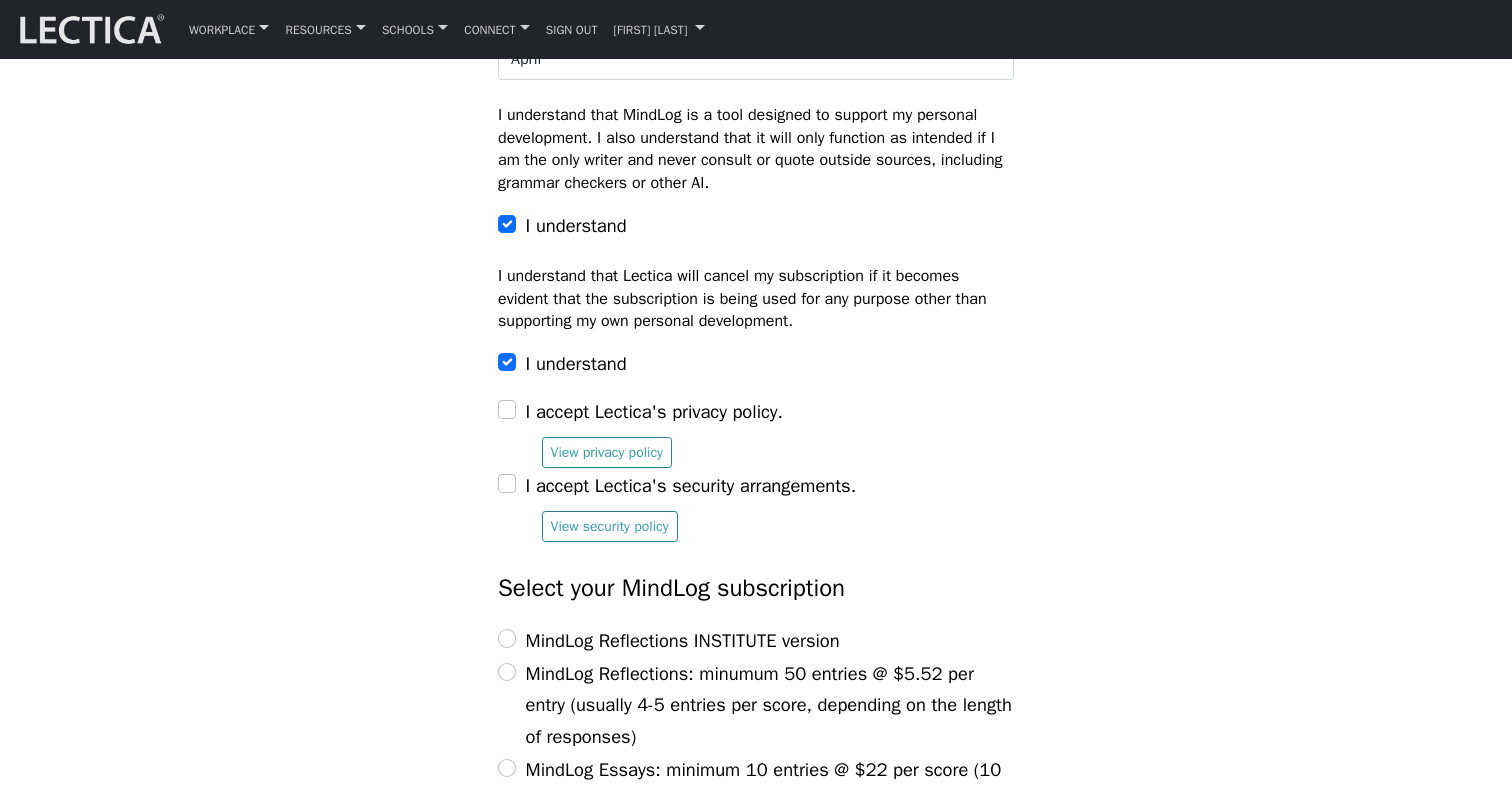 click on "I accept Lectica's privacy policy.   View privacy policy" at bounding box center [756, 432] 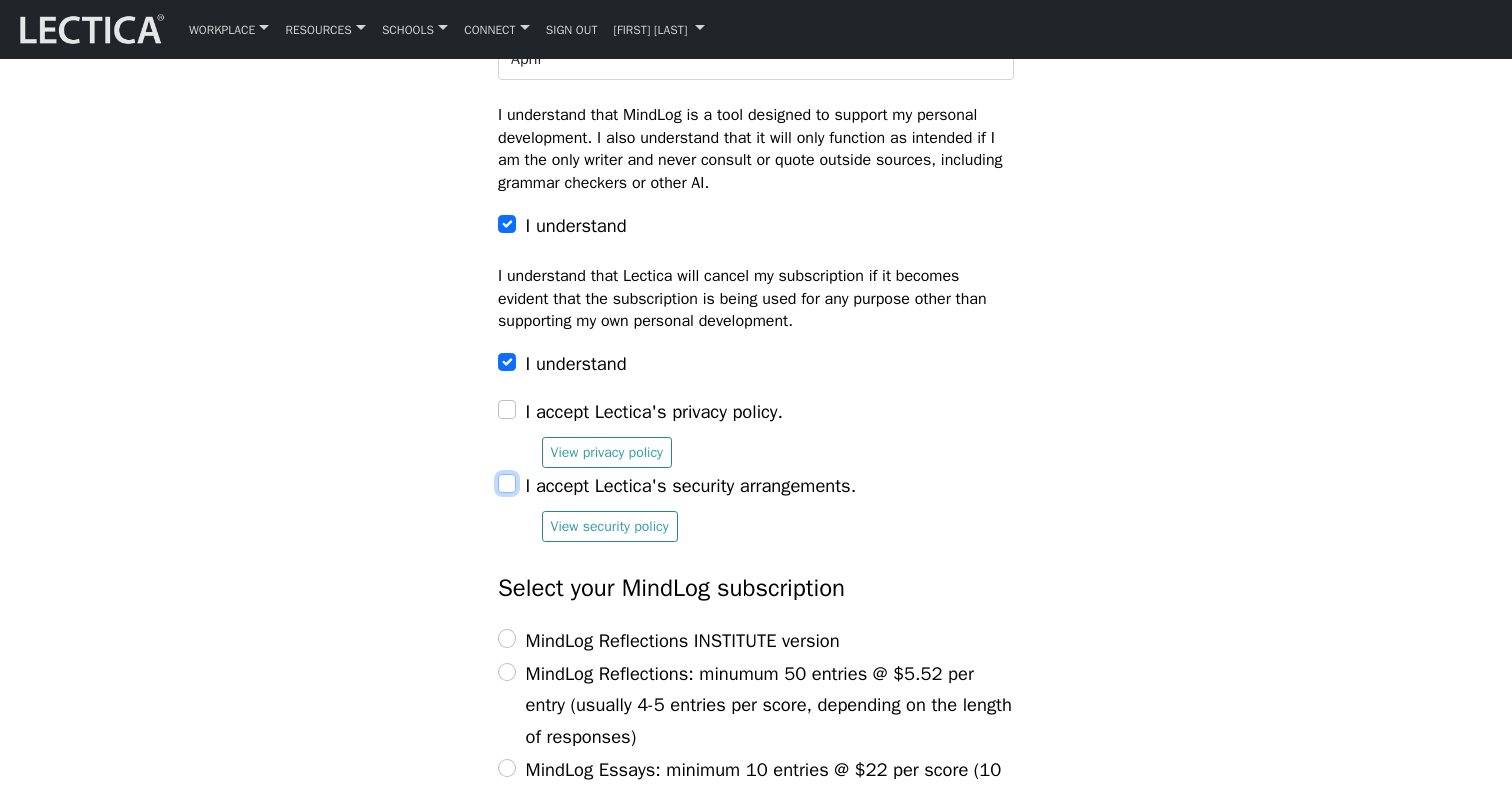 click on "I accept Lectica's security arrangements." at bounding box center [507, 483] 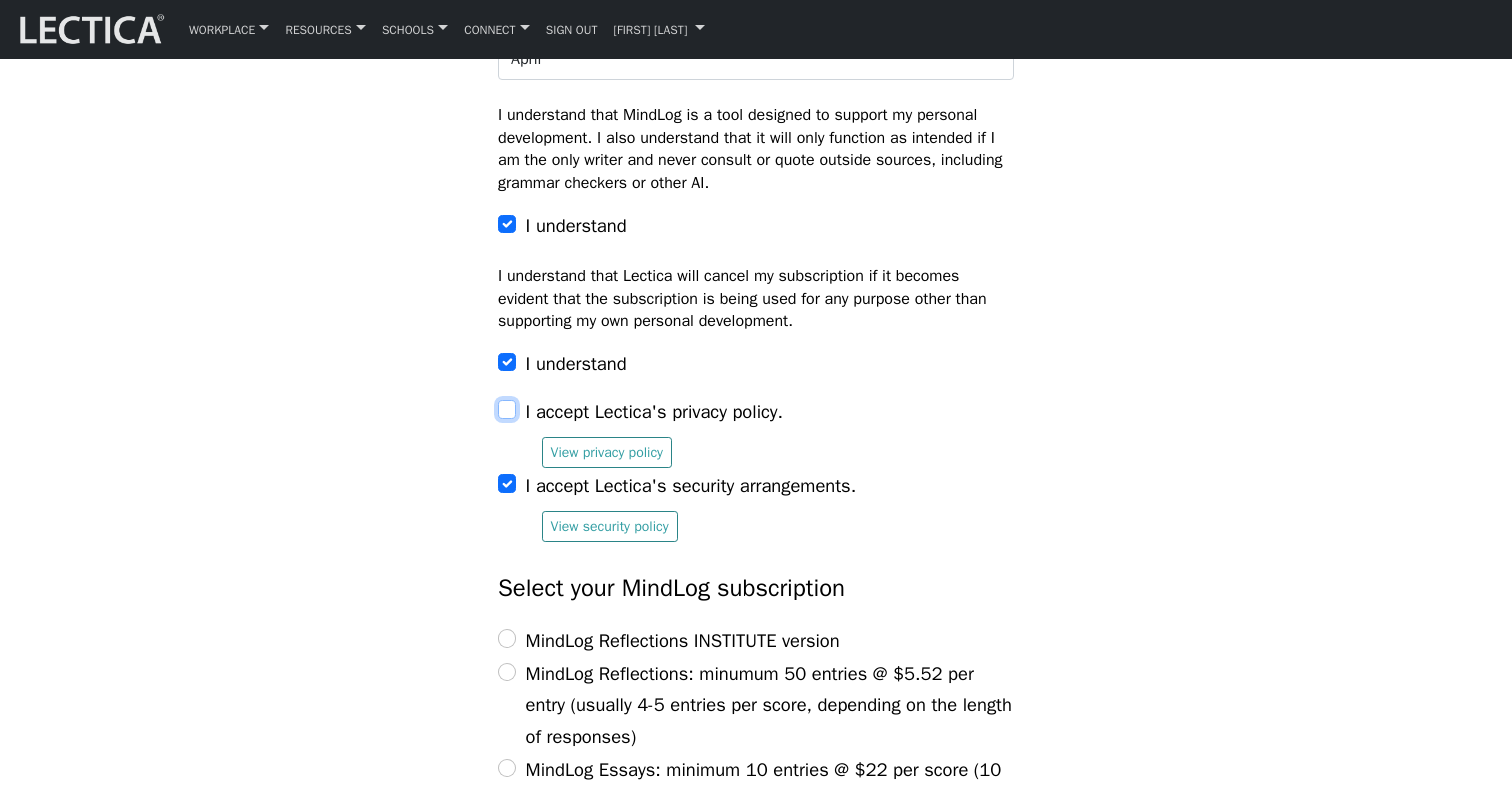 click on "I accept Lectica's privacy policy." at bounding box center (507, 409) 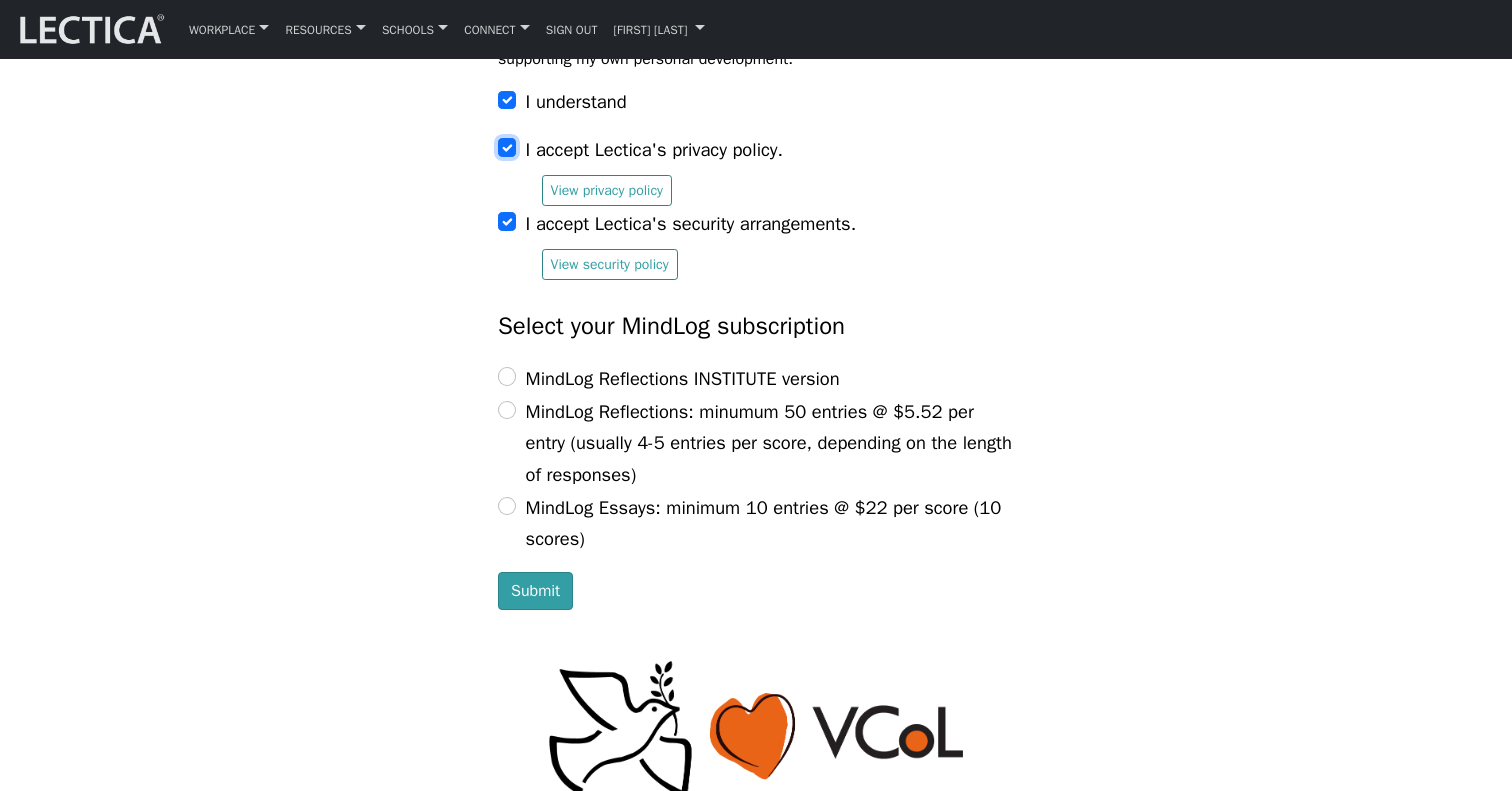 scroll, scrollTop: 2513, scrollLeft: 0, axis: vertical 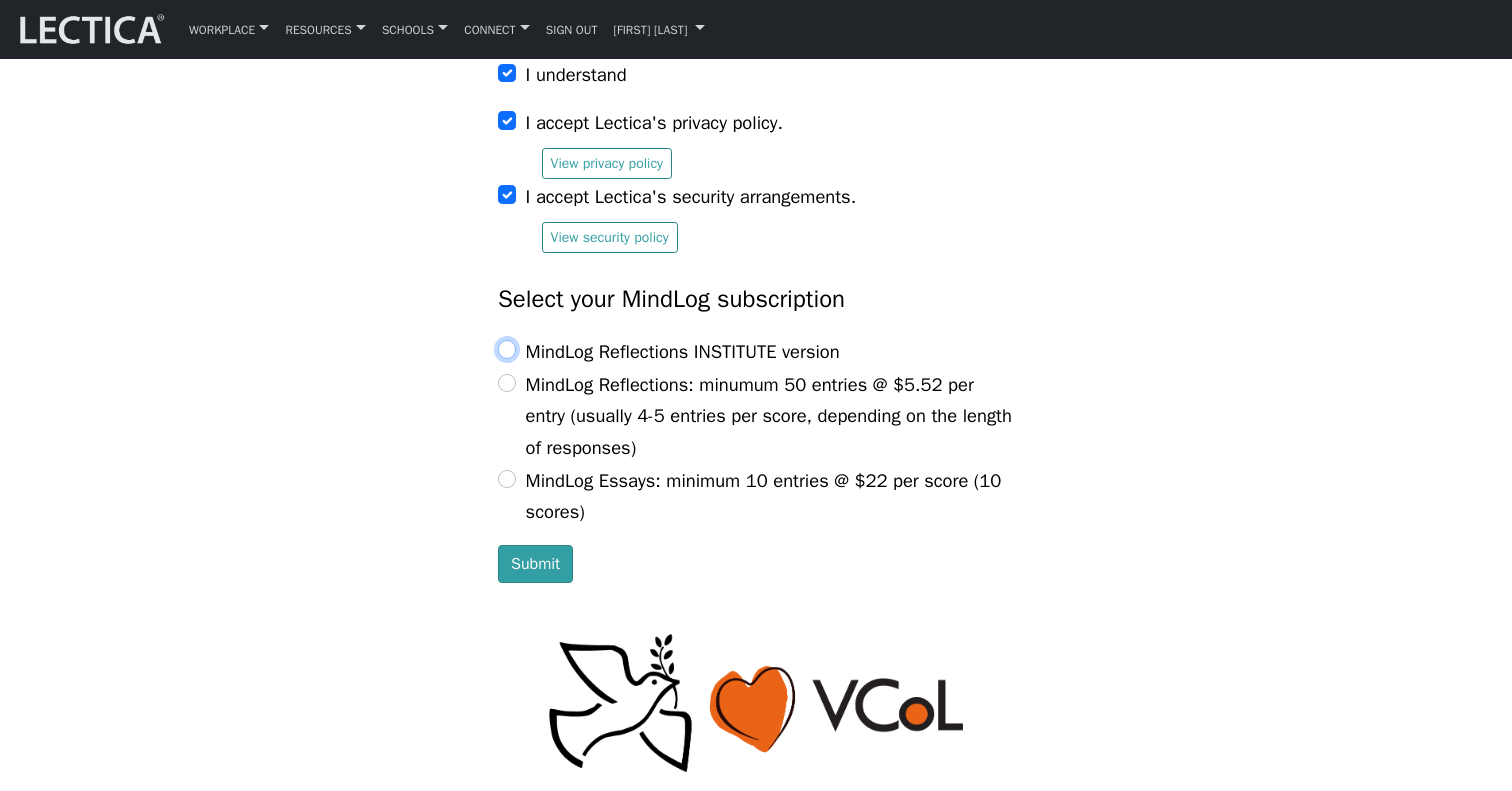 click on "MindLog Reflections INSTITUTE version" at bounding box center (507, 349) 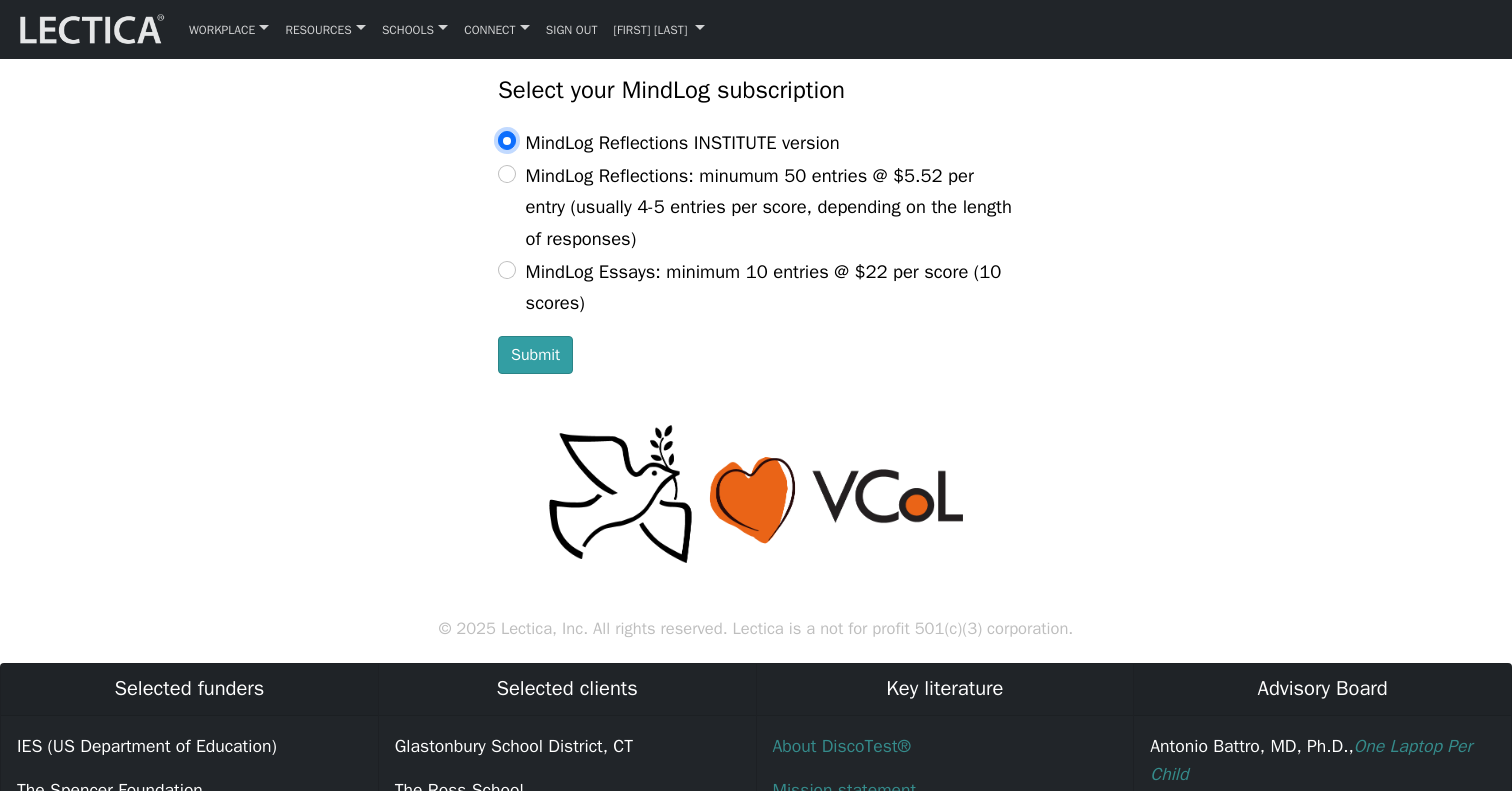 scroll, scrollTop: 2730, scrollLeft: 0, axis: vertical 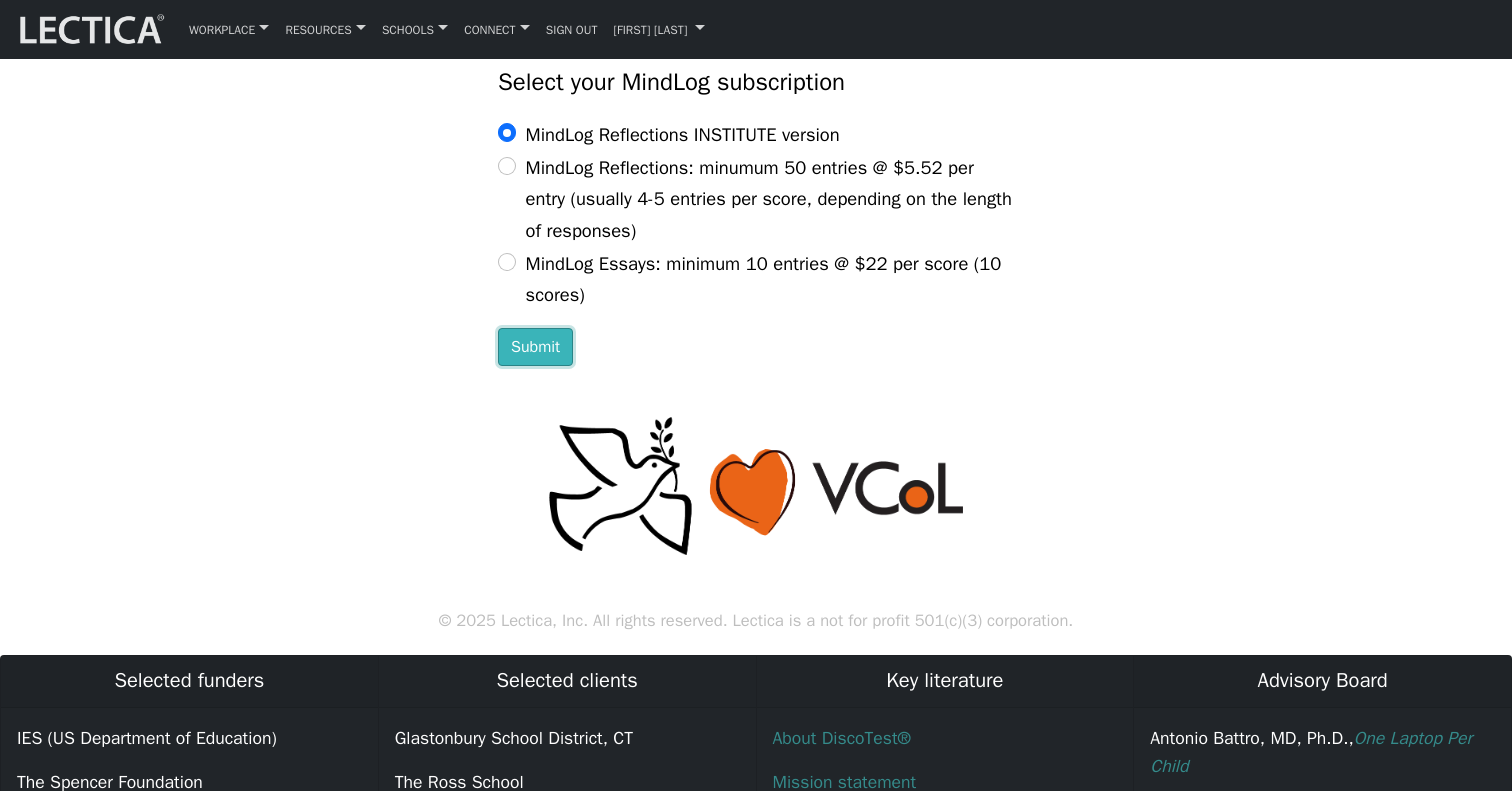 click on "Submit" at bounding box center (535, 347) 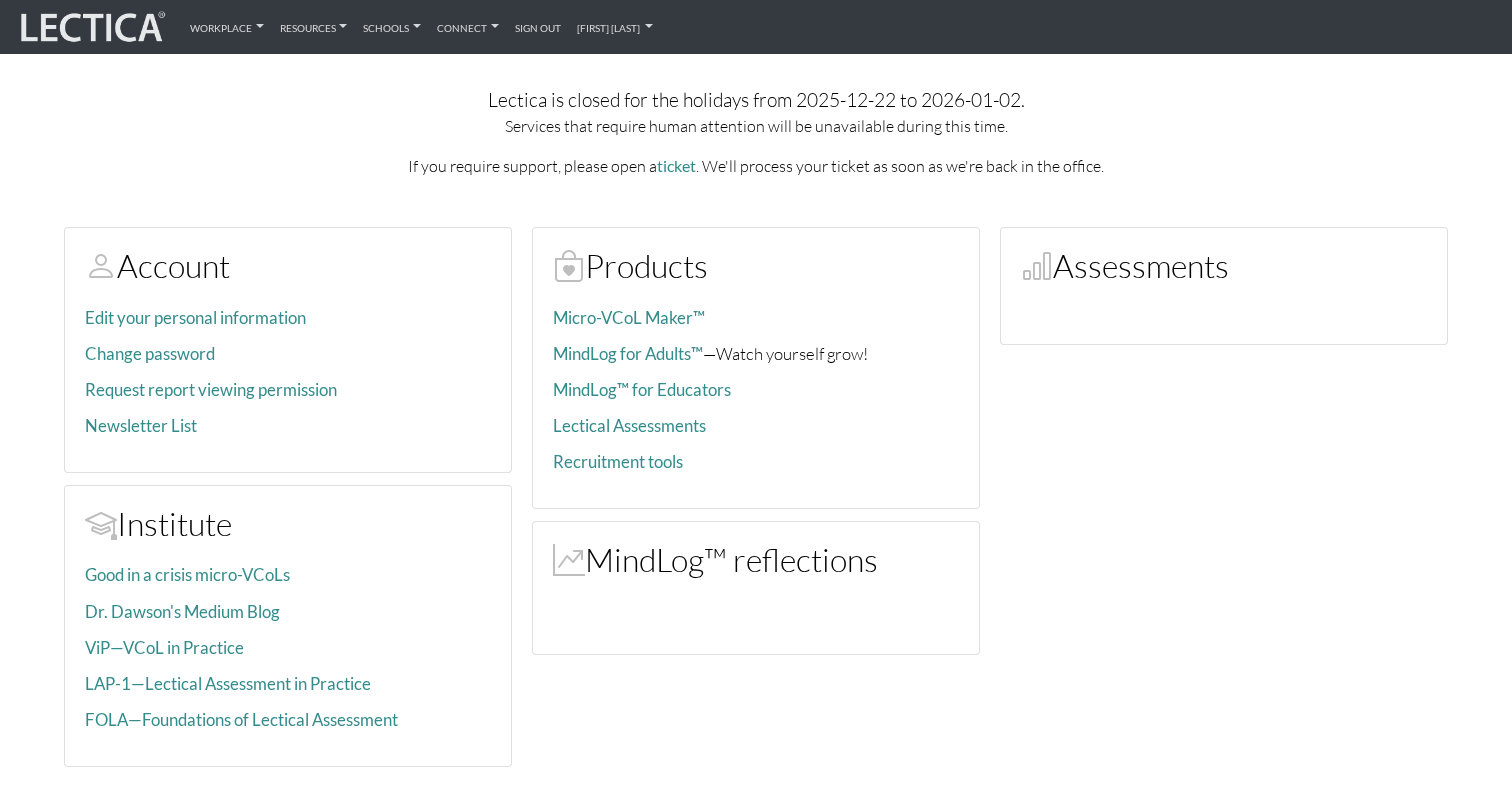 scroll, scrollTop: 0, scrollLeft: 0, axis: both 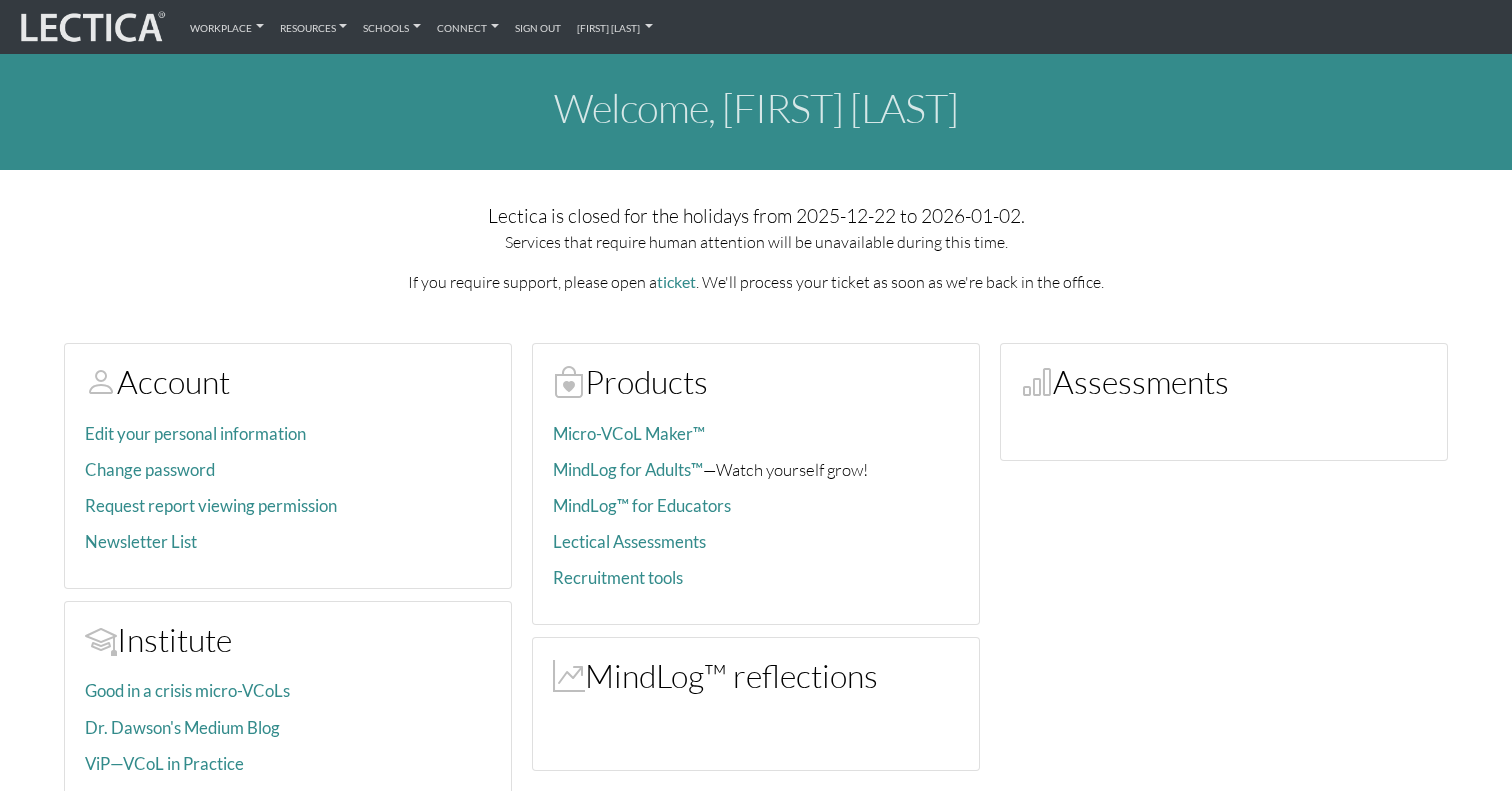 click at bounding box center [91, 27] 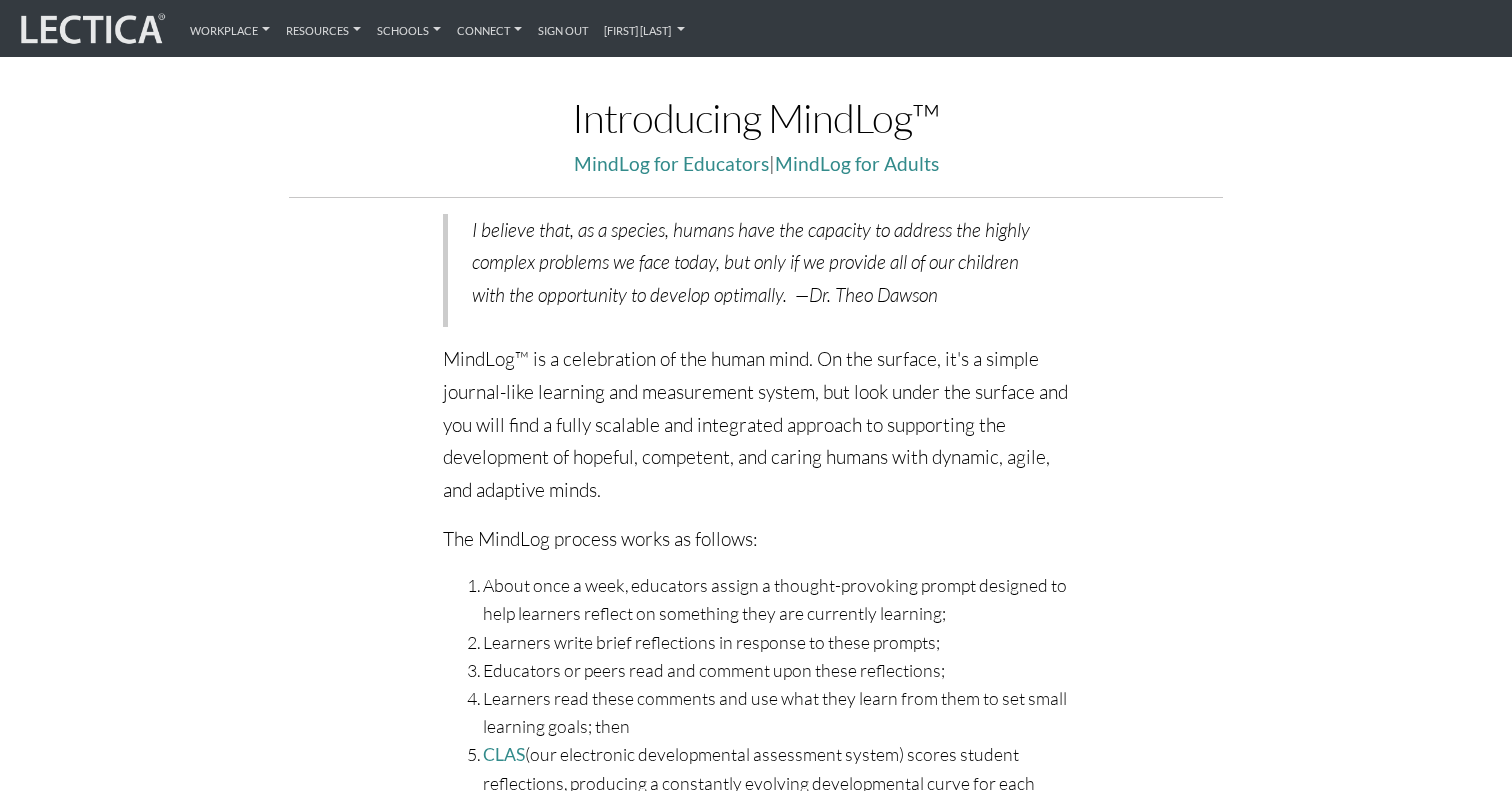 scroll, scrollTop: 0, scrollLeft: 0, axis: both 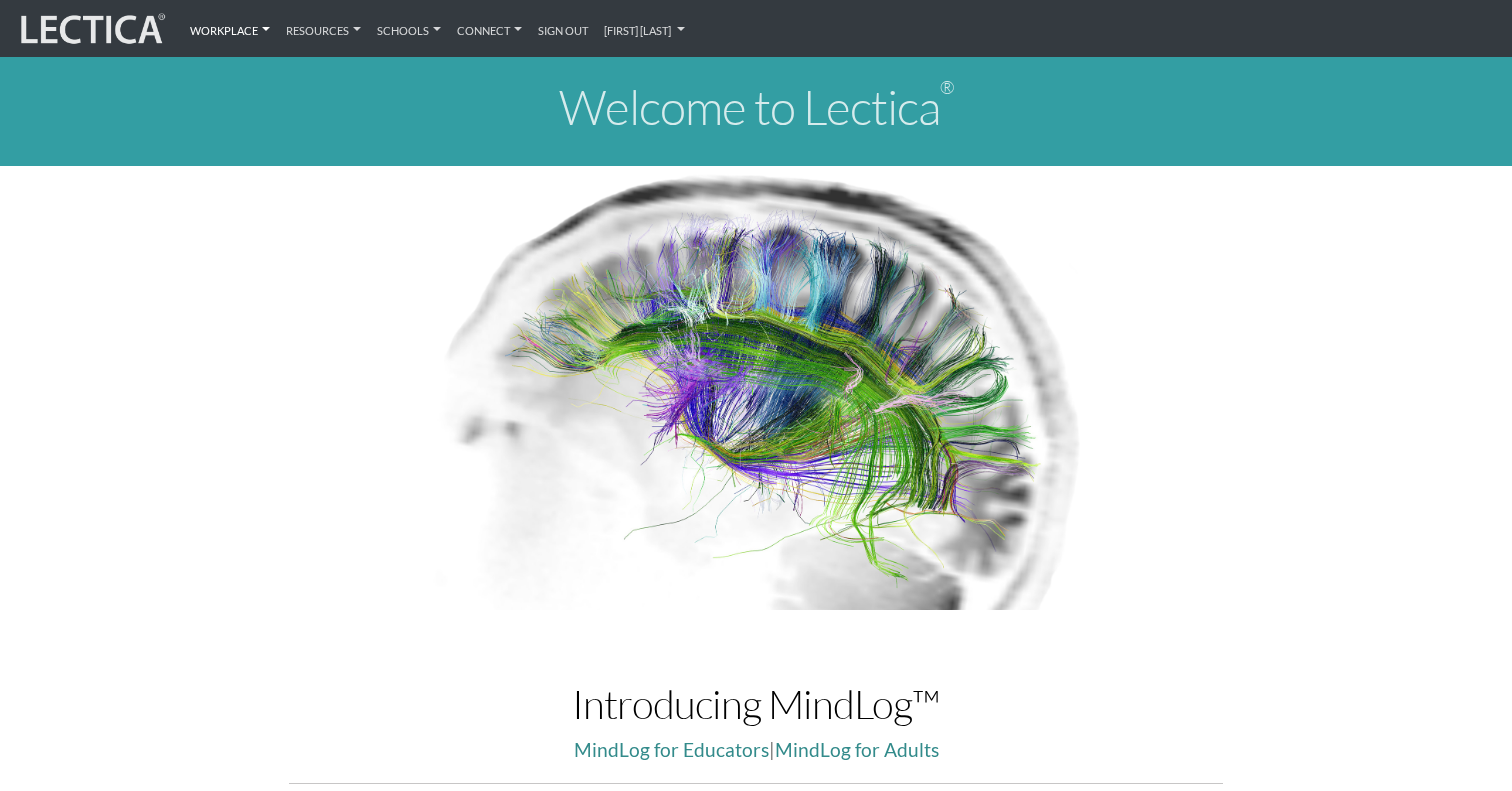 click on "Workplace" at bounding box center [230, 28] 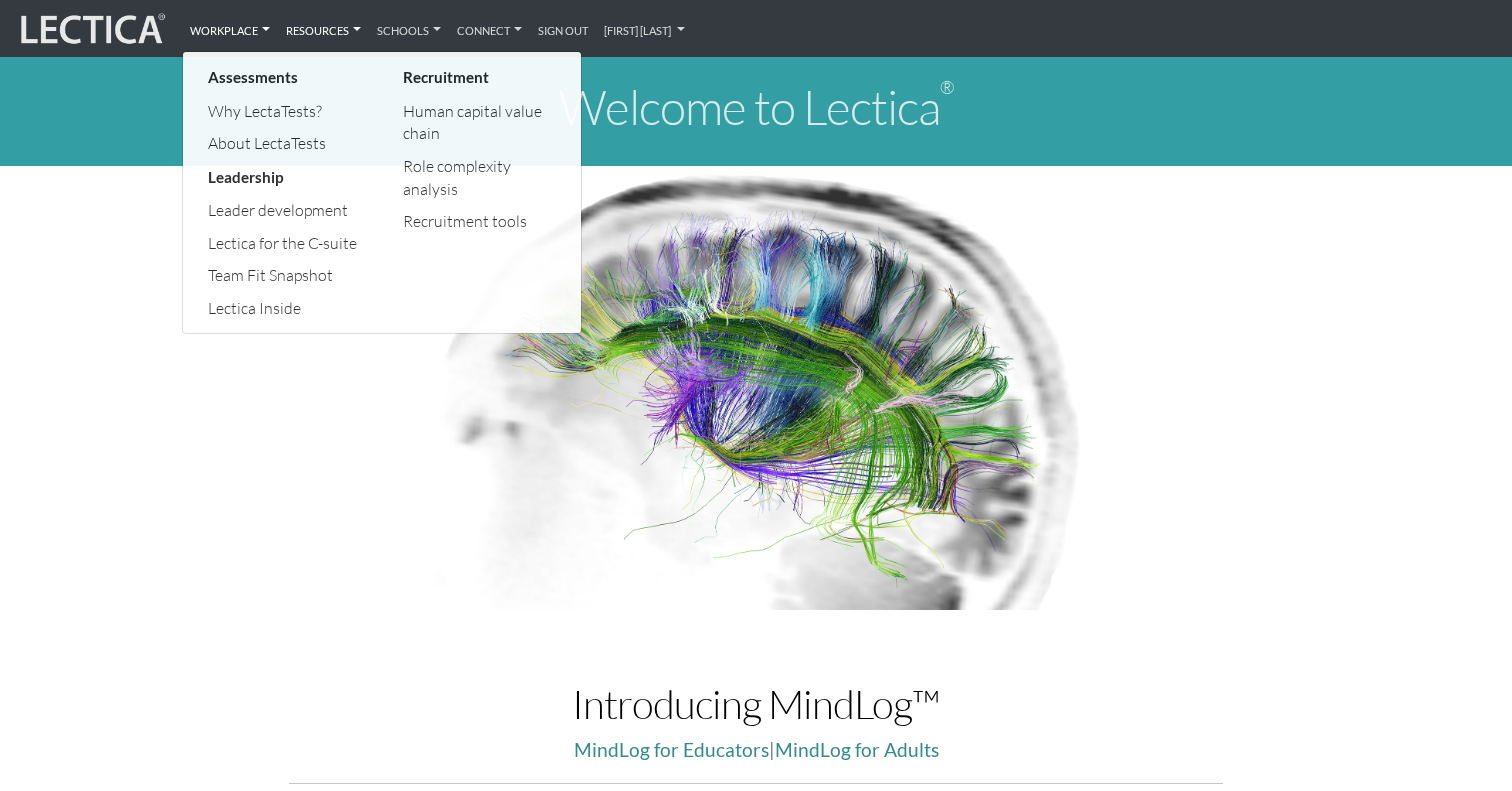 click on "Resources" at bounding box center (323, 28) 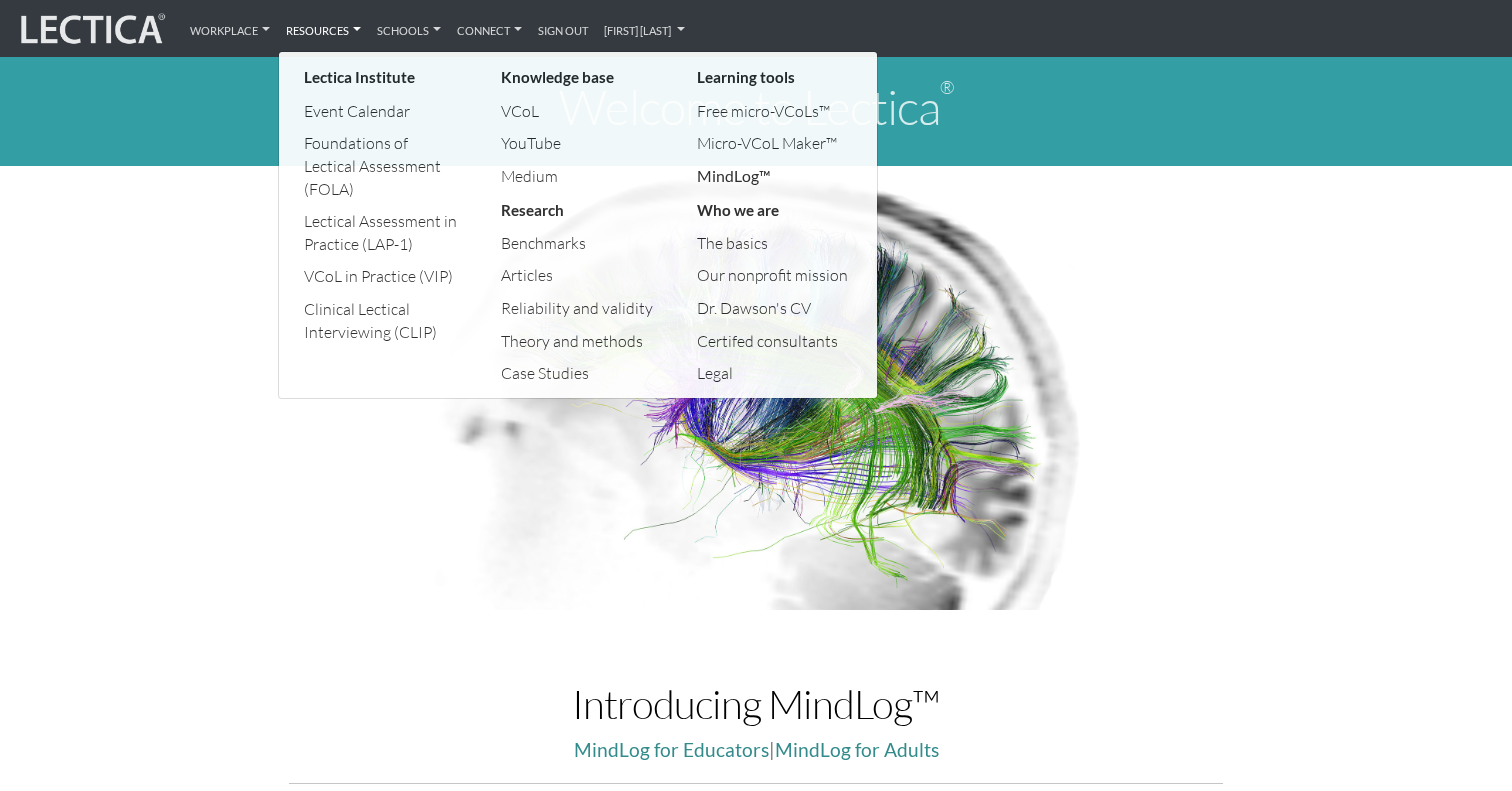 click on "MindLog™" at bounding box center [775, 176] 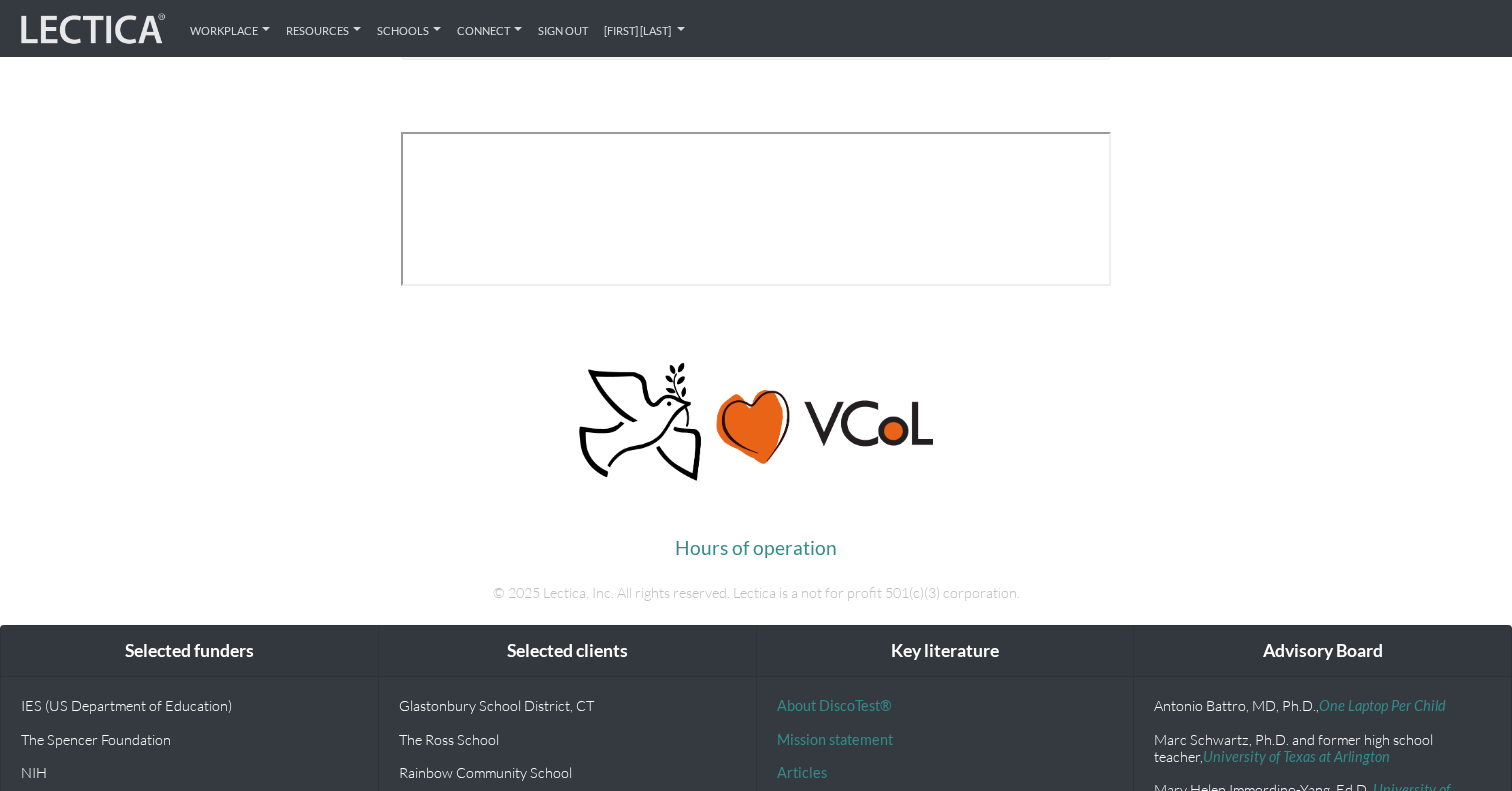 scroll, scrollTop: 7640, scrollLeft: 0, axis: vertical 